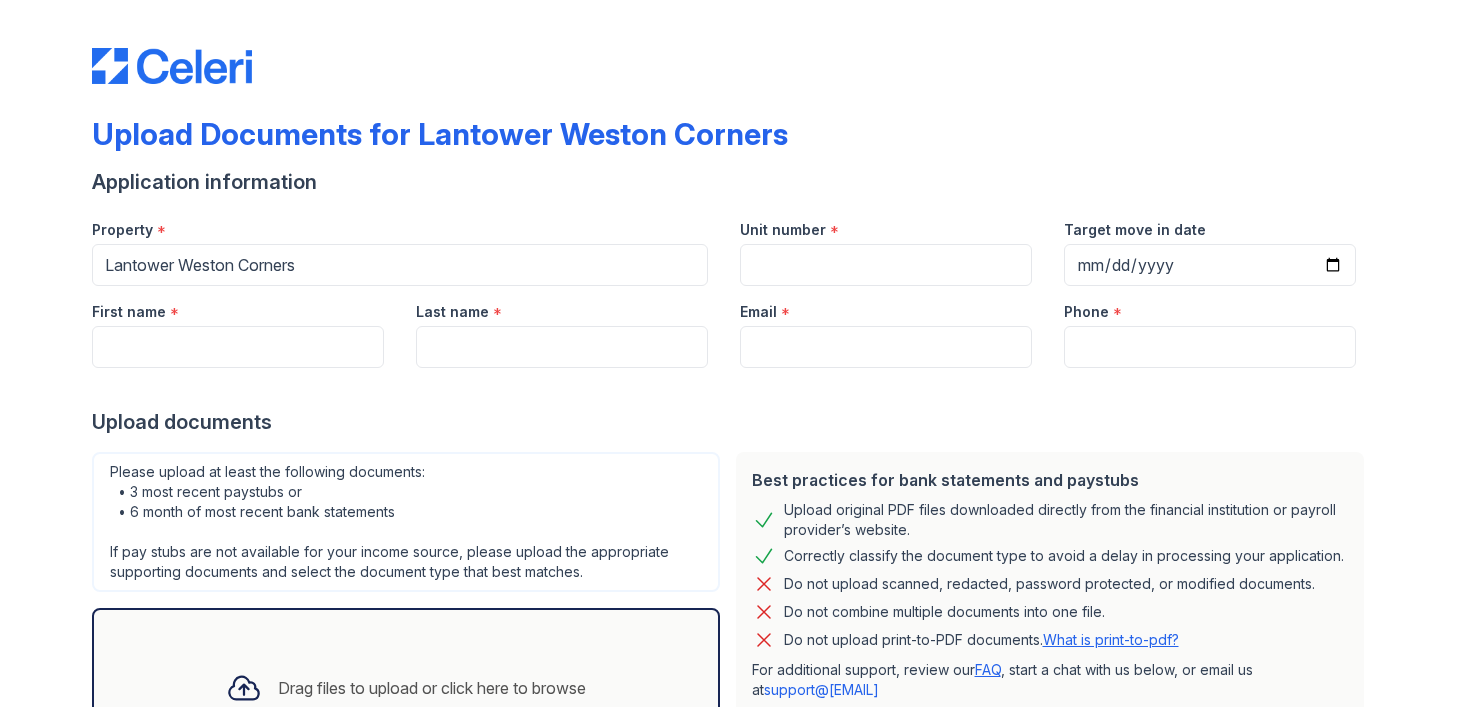 scroll, scrollTop: 0, scrollLeft: 0, axis: both 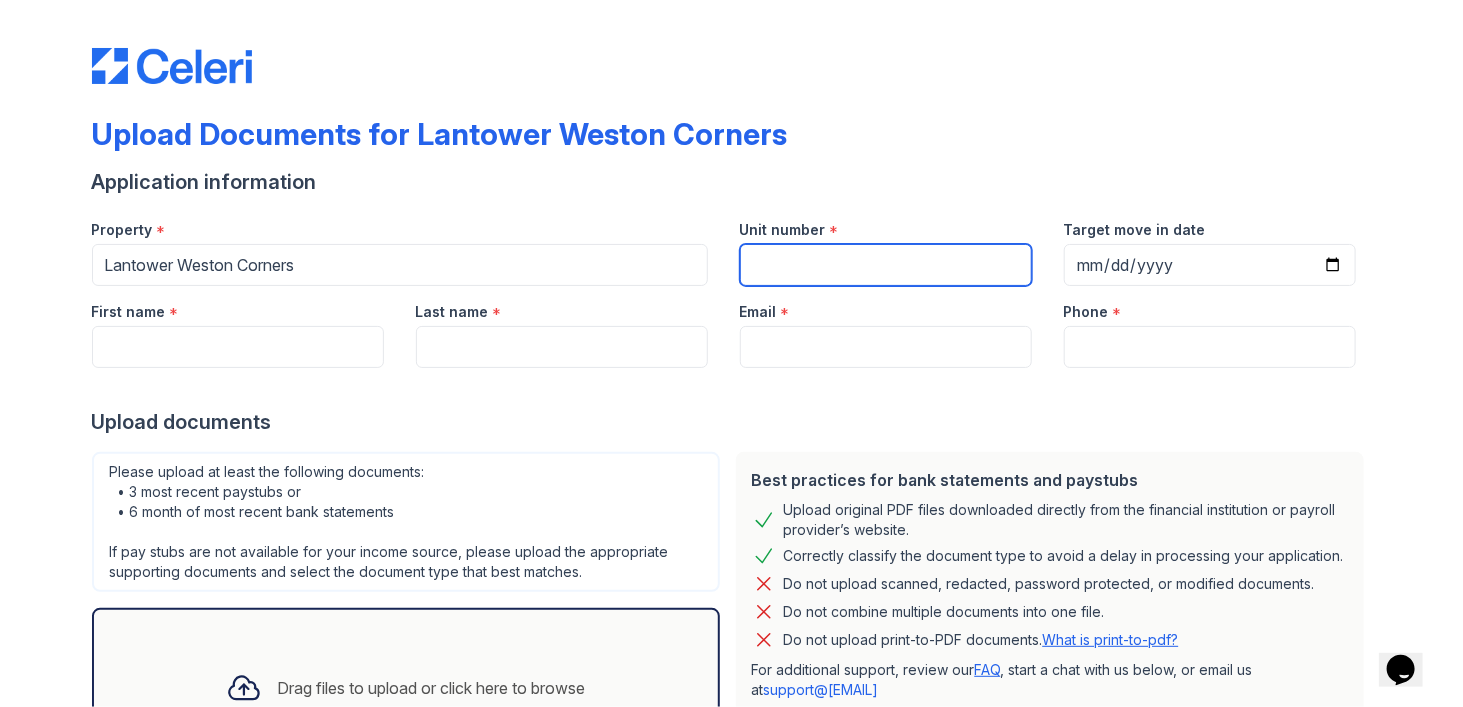 click on "Unit number" at bounding box center (886, 265) 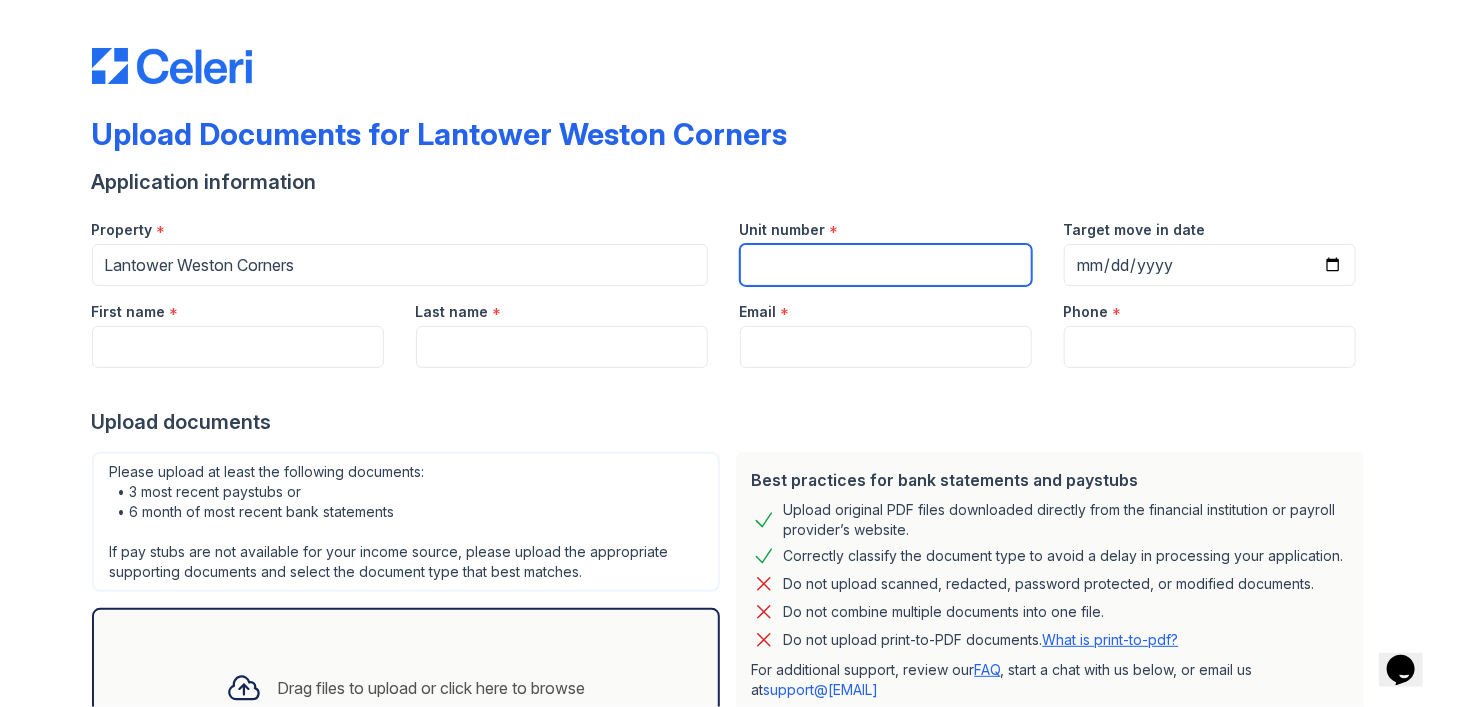 type on "8325" 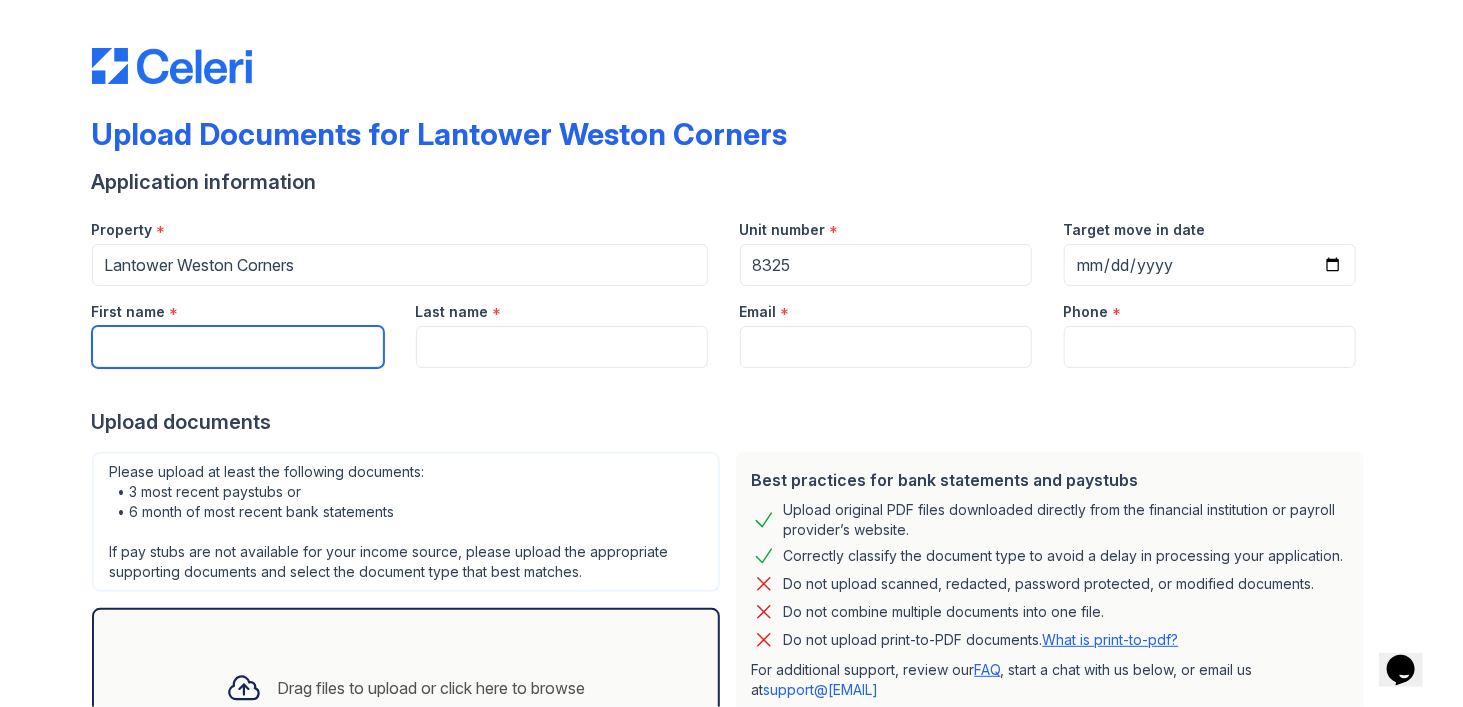 click on "First name" at bounding box center (238, 347) 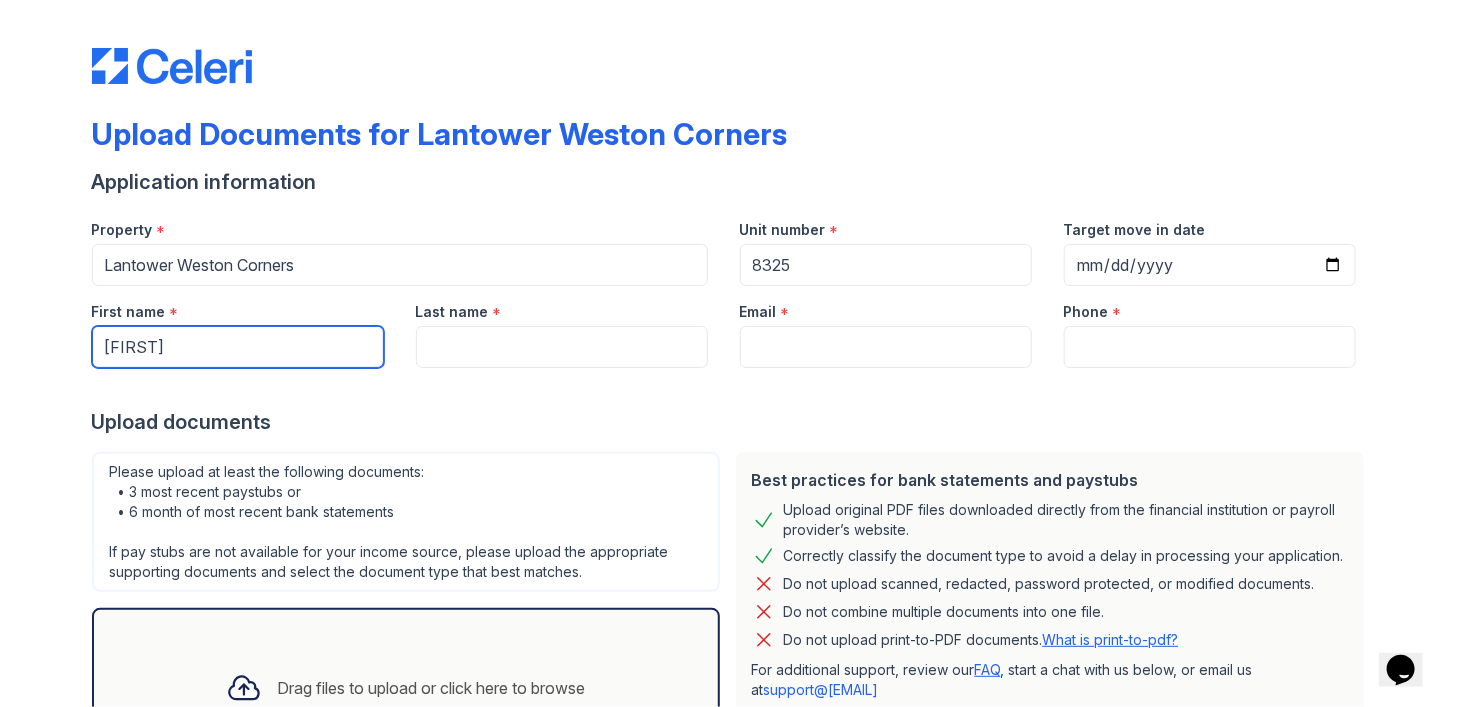 type on "[FIRST]" 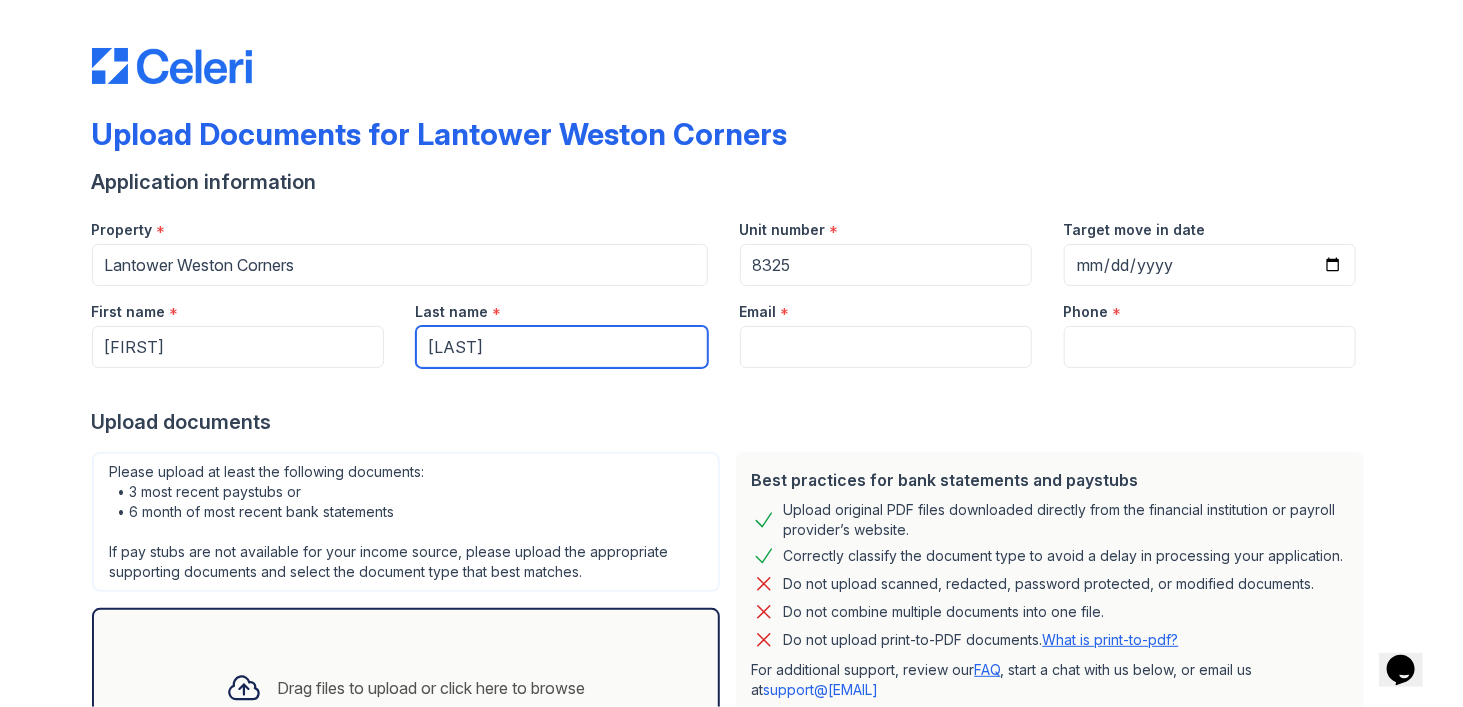 type on "[LAST]" 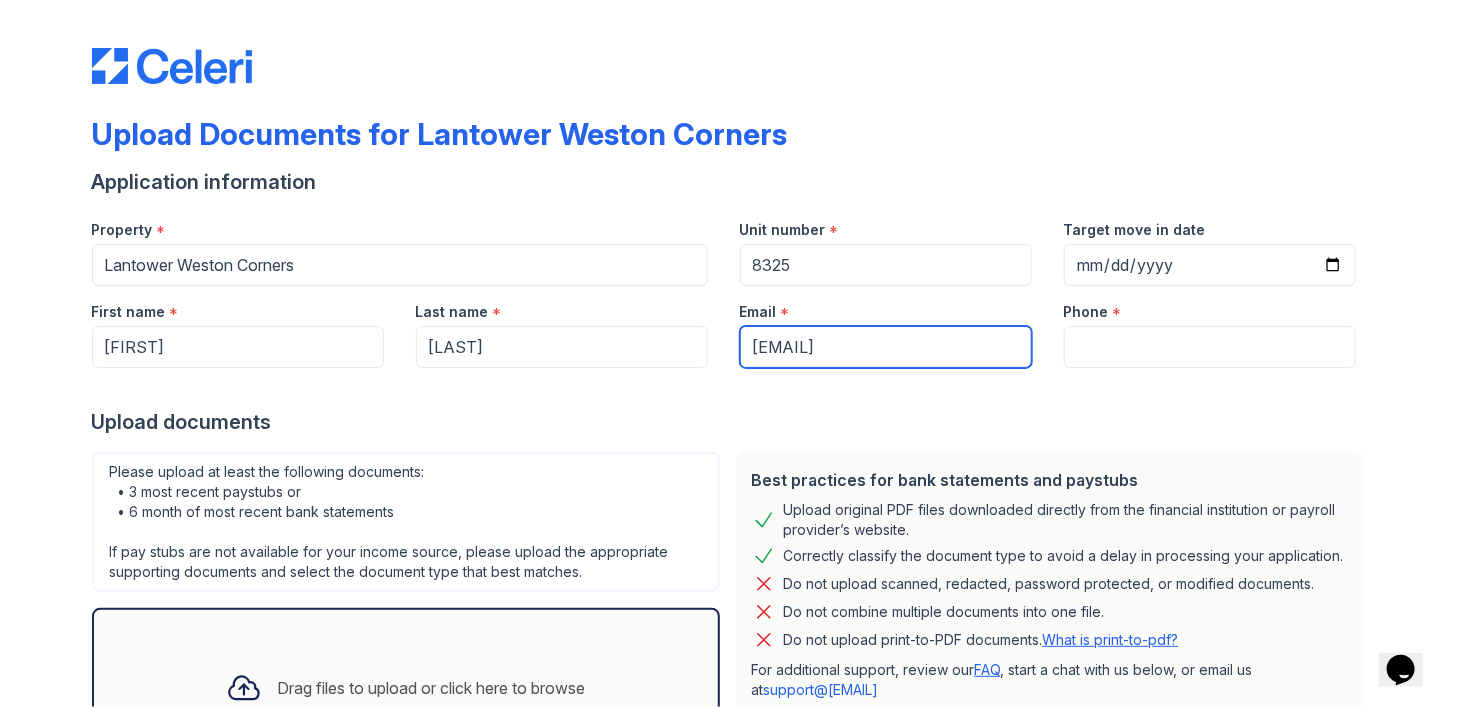type on "[EMAIL]" 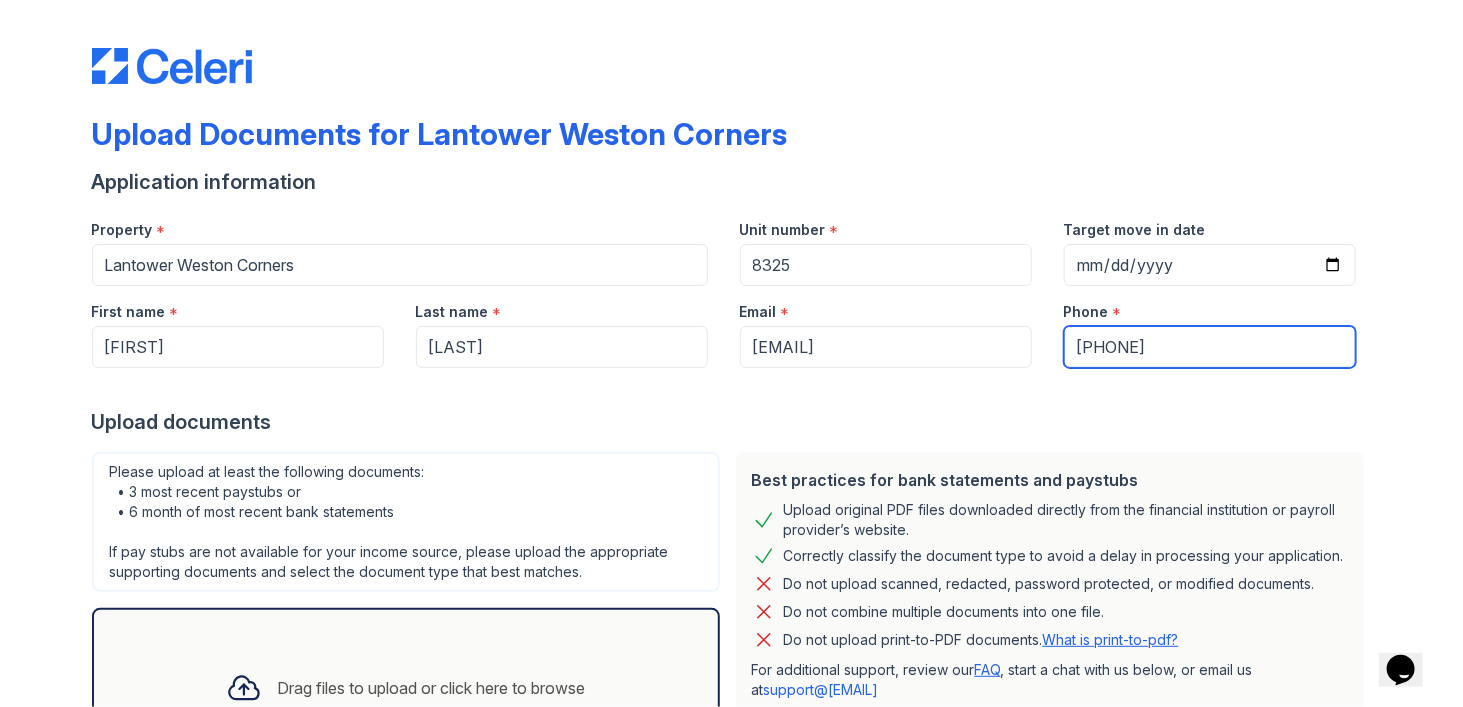 type on "[PHONE]" 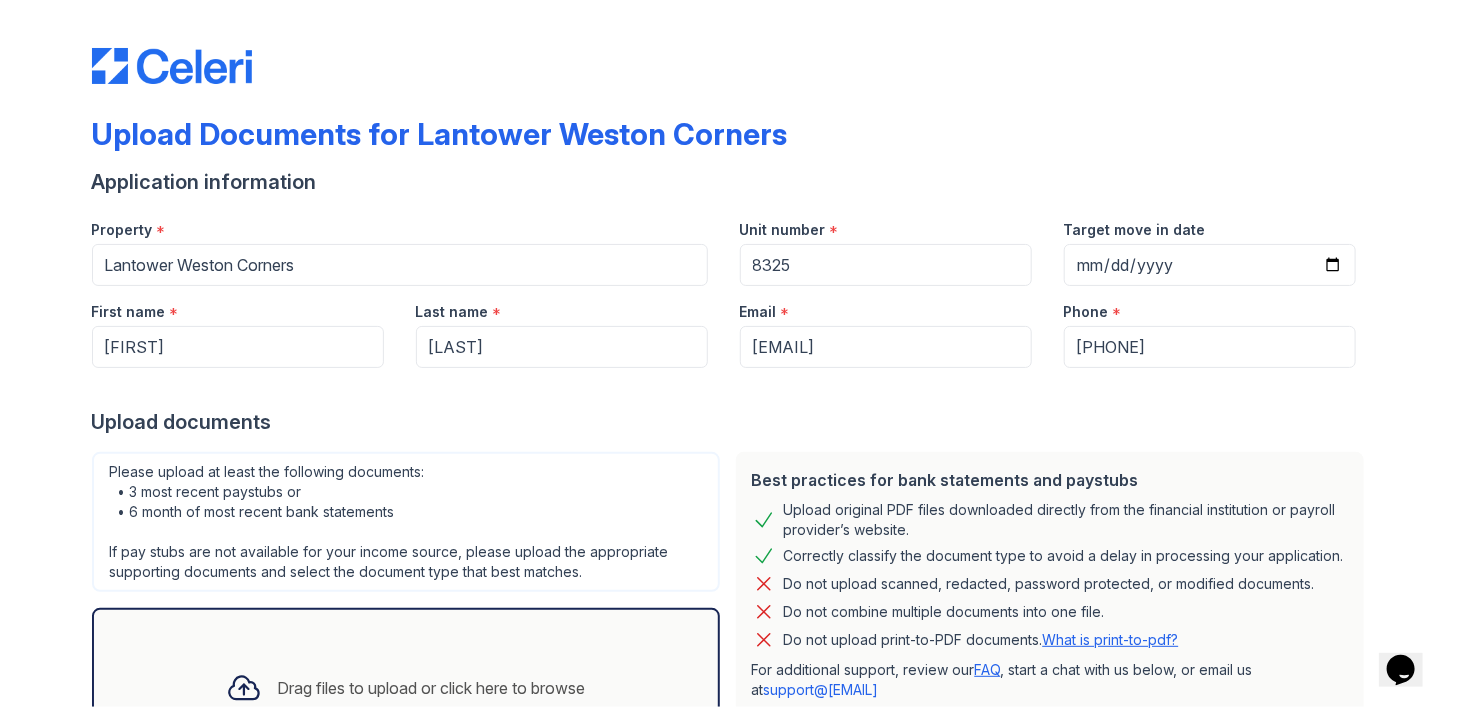 click at bounding box center (732, 388) 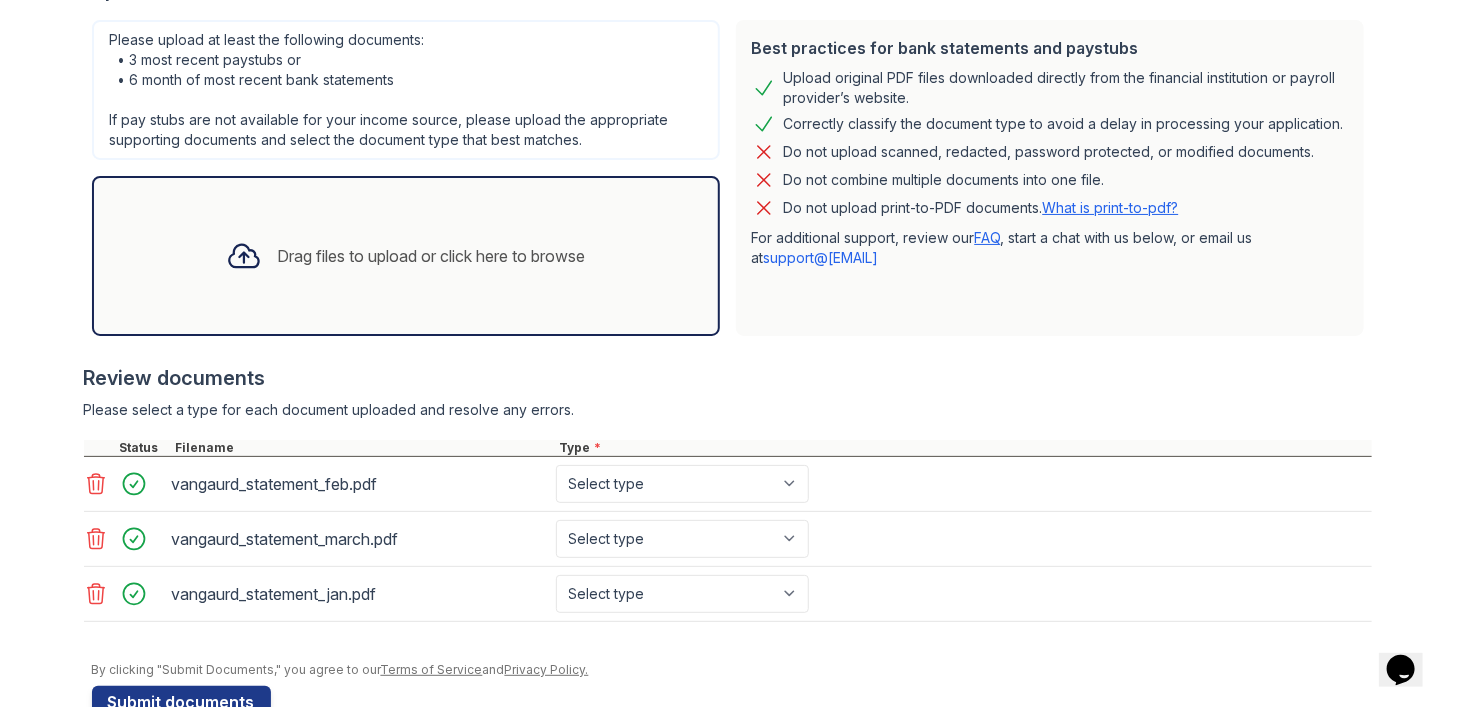scroll, scrollTop: 476, scrollLeft: 0, axis: vertical 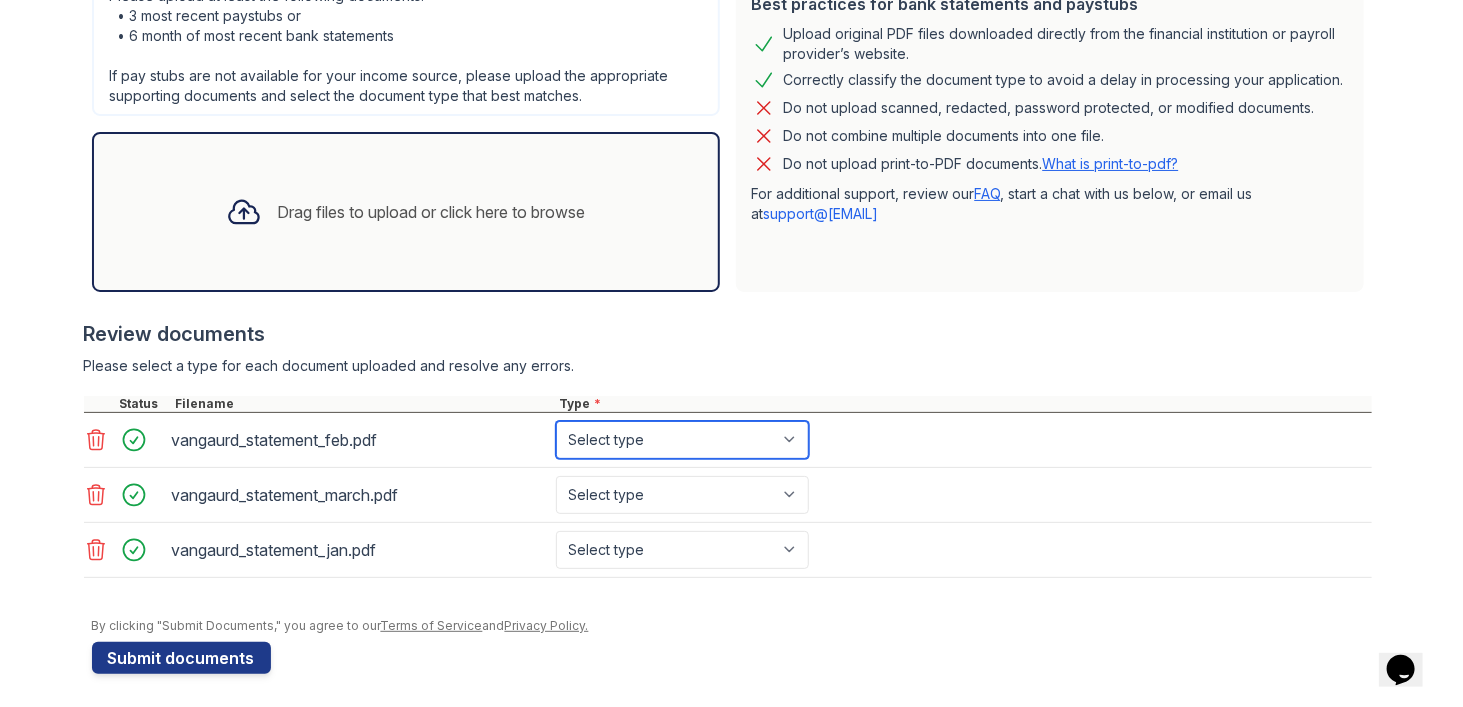 click on "Select type
Paystub
Bank Statement
Offer Letter
Tax Documents
Benefit Award Letter
Investment Account Statement
Other" at bounding box center (682, 440) 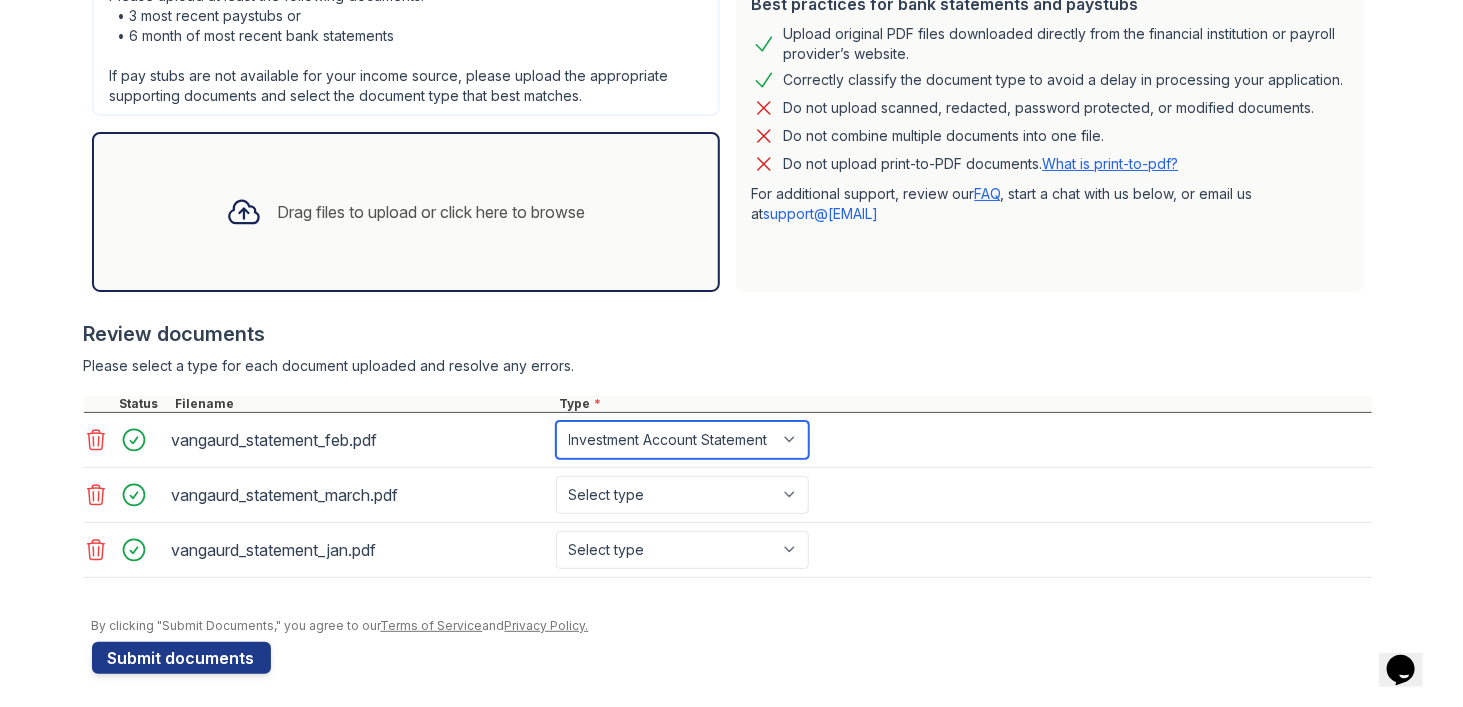 click on "Select type
Paystub
Bank Statement
Offer Letter
Tax Documents
Benefit Award Letter
Investment Account Statement
Other" at bounding box center (682, 440) 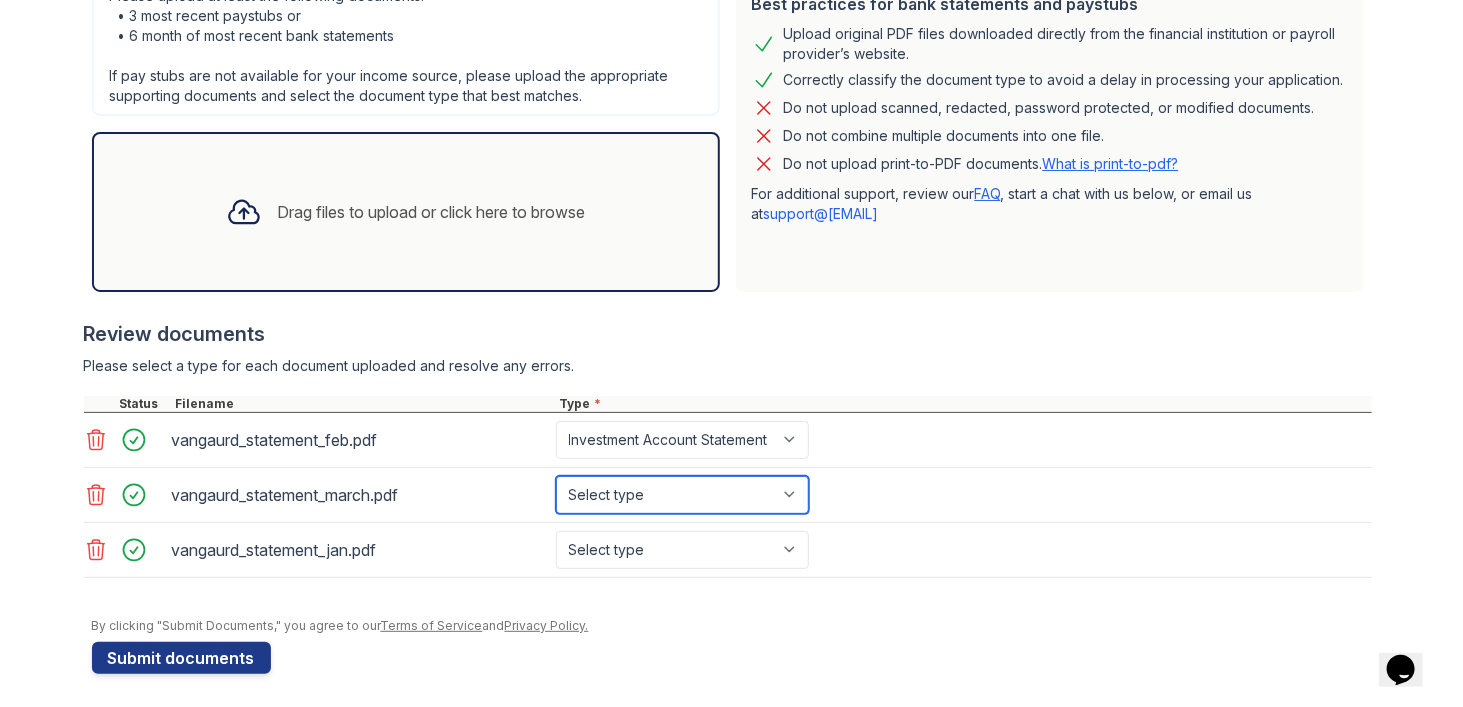 click on "Select type
Paystub
Bank Statement
Offer Letter
Tax Documents
Benefit Award Letter
Investment Account Statement
Other" at bounding box center [682, 495] 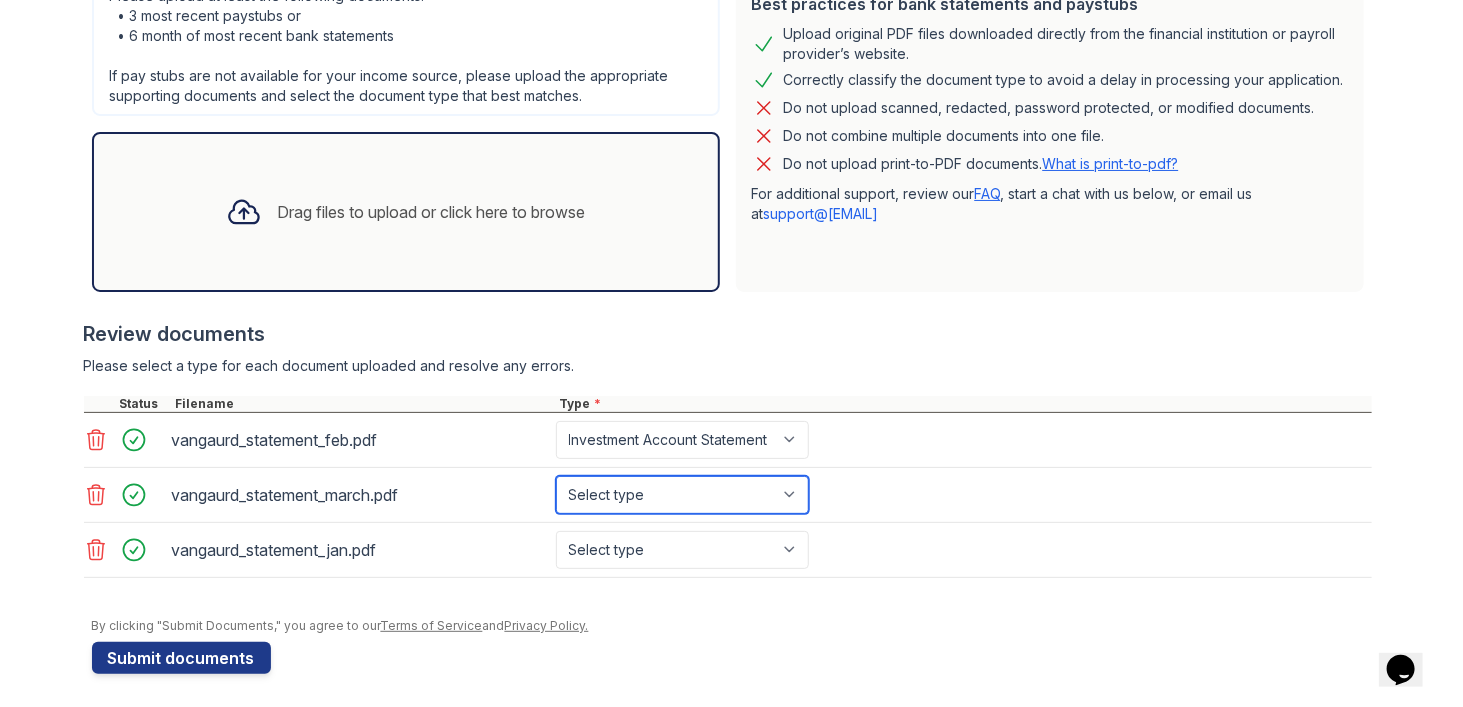 select on "investment_account_statement" 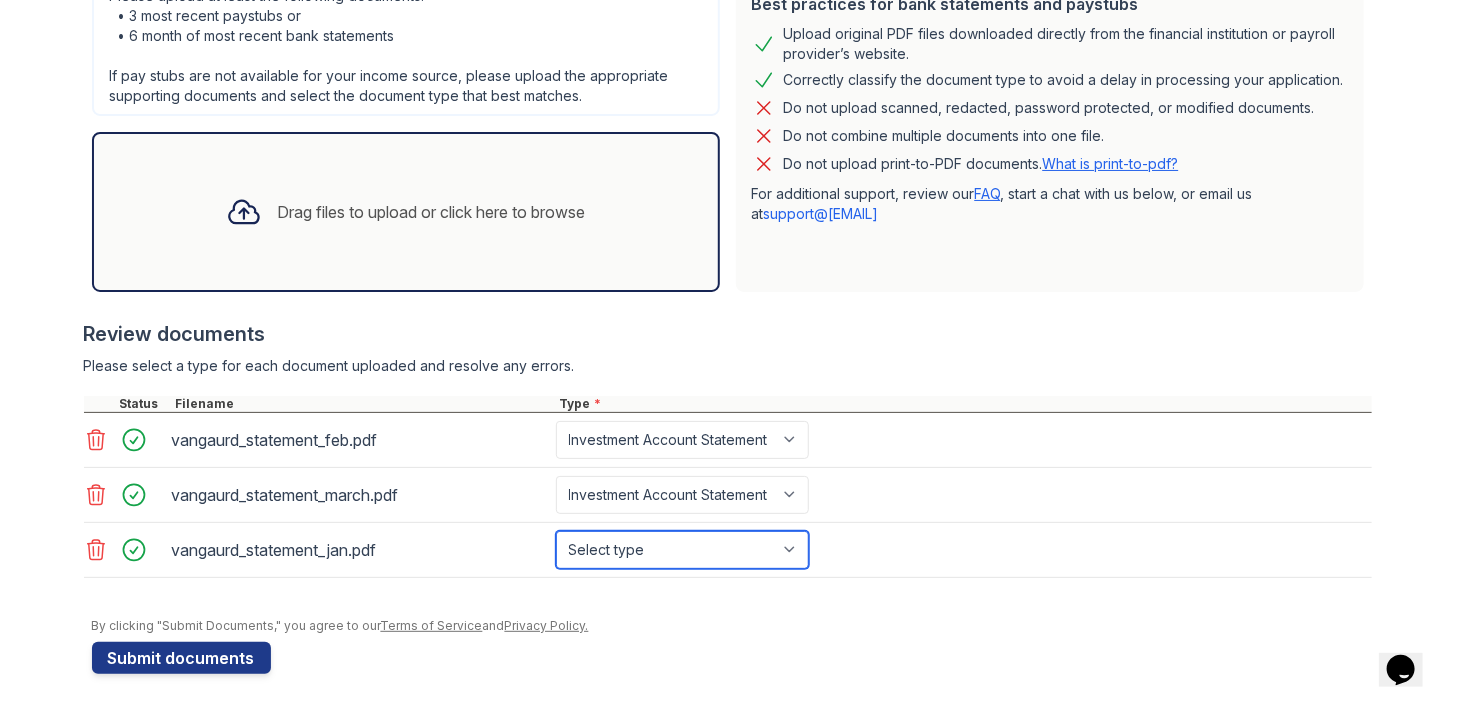 click on "Select type
Paystub
Bank Statement
Offer Letter
Tax Documents
Benefit Award Letter
Investment Account Statement
Other" at bounding box center (682, 550) 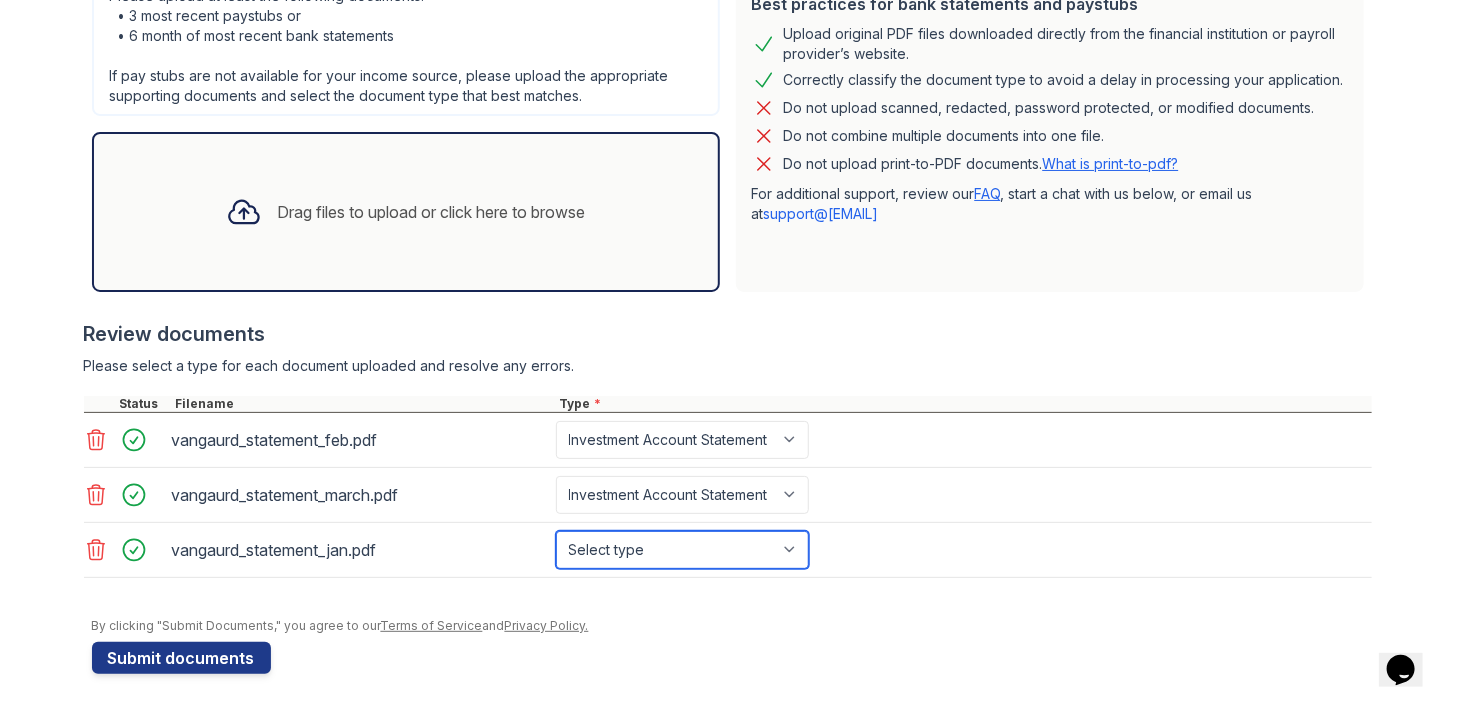 select on "investment_account_statement" 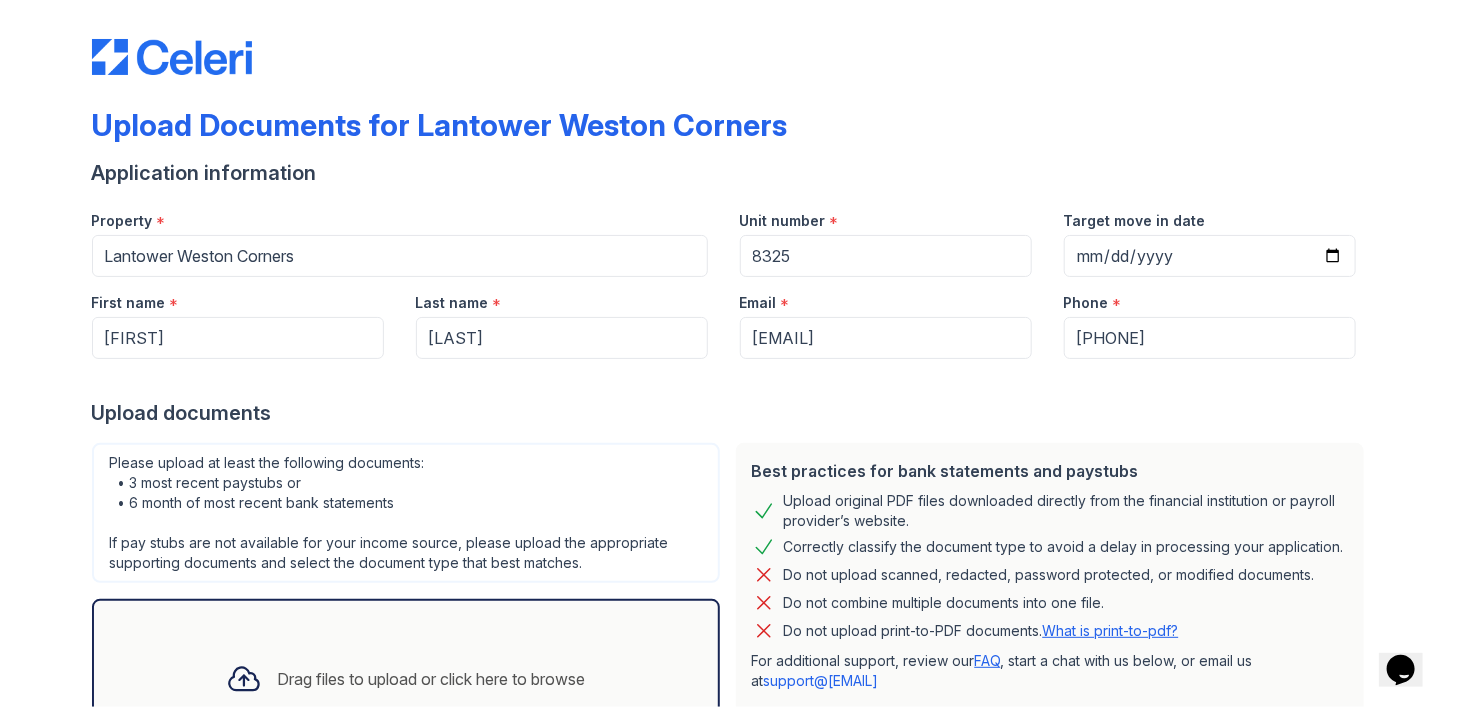 scroll, scrollTop: 0, scrollLeft: 0, axis: both 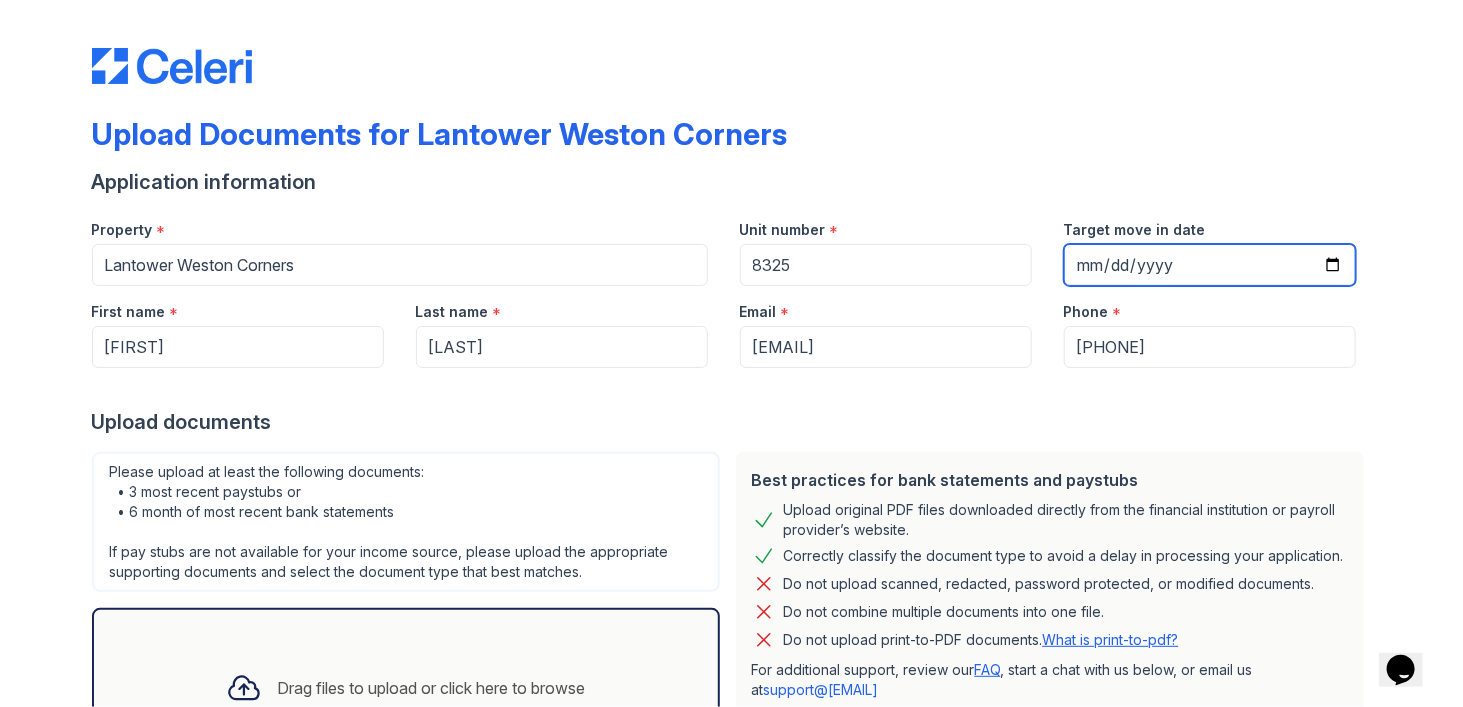 click on "Target move in date" at bounding box center (1210, 265) 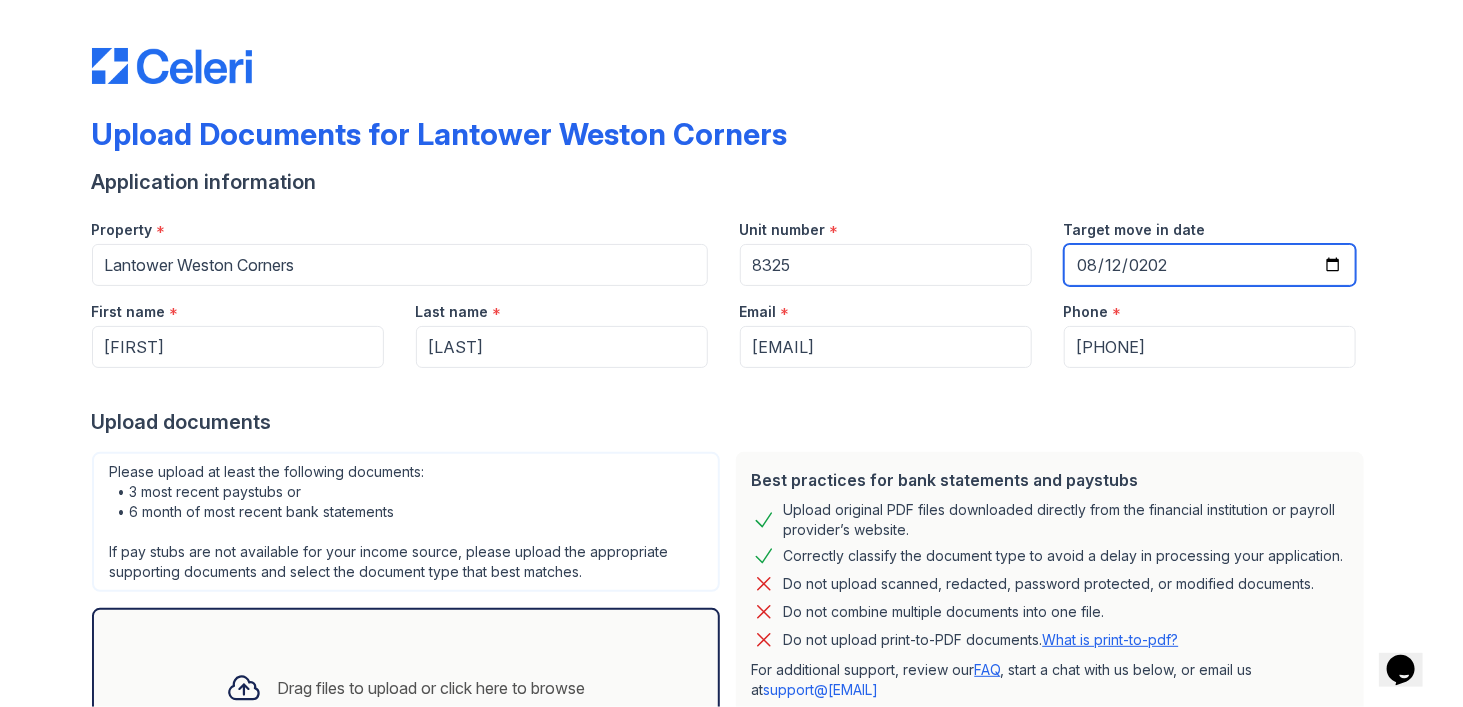 type on "2025-08-12" 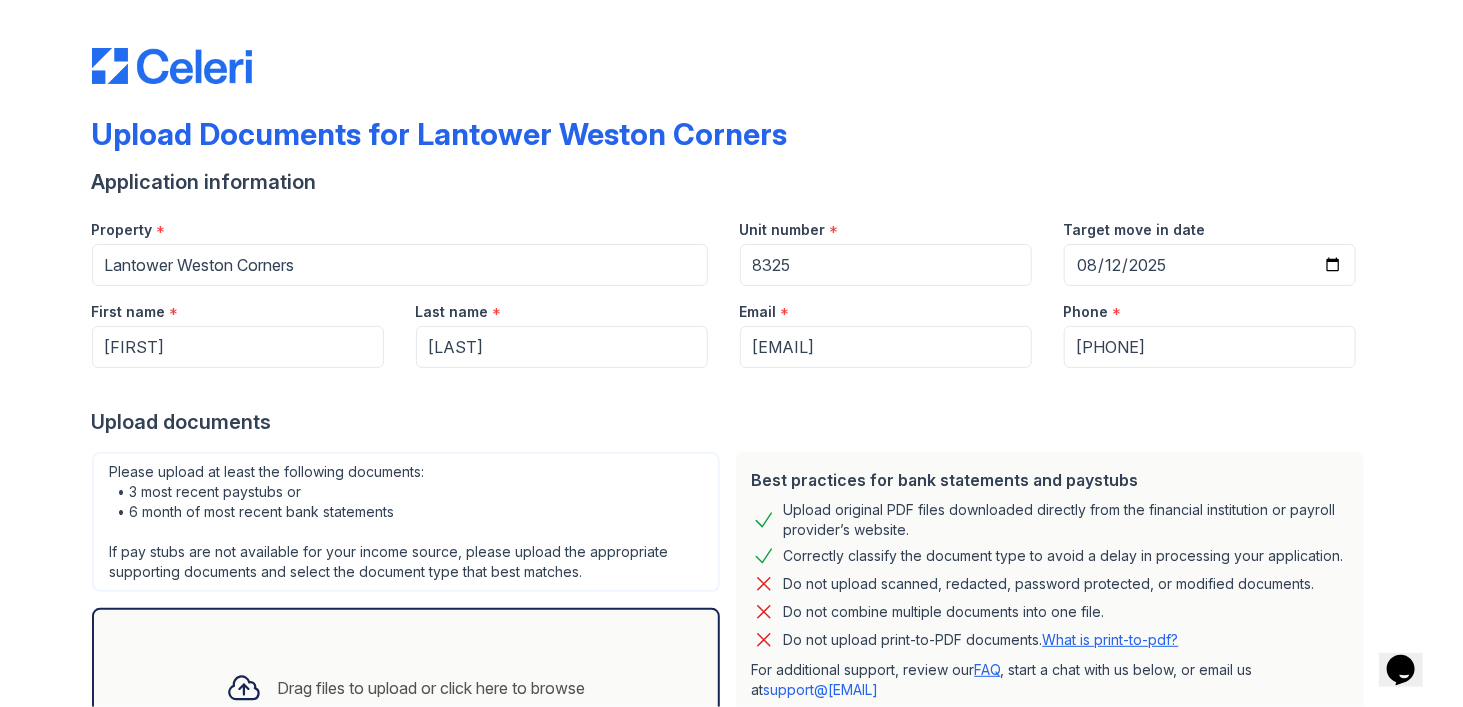 click on "Application information" at bounding box center (732, 182) 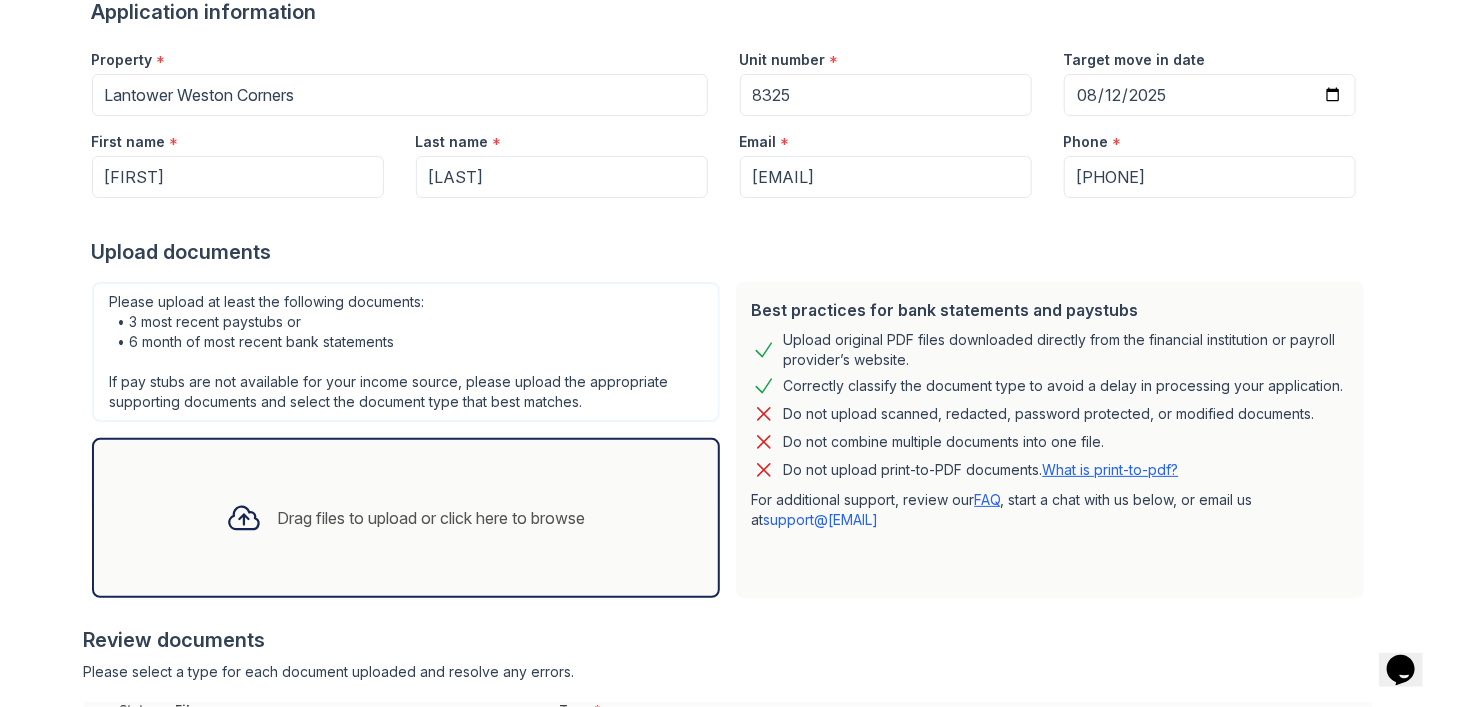 scroll, scrollTop: 476, scrollLeft: 0, axis: vertical 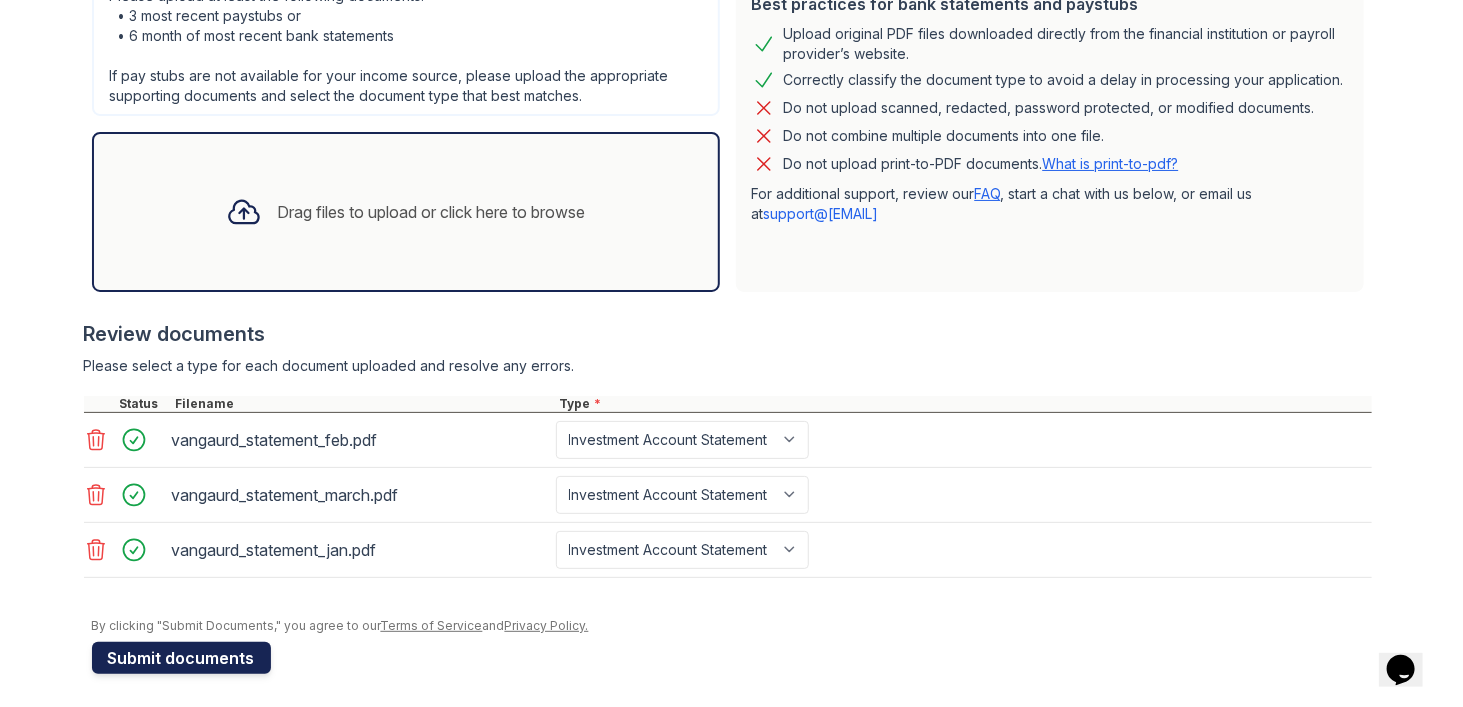 click on "Submit documents" at bounding box center (181, 658) 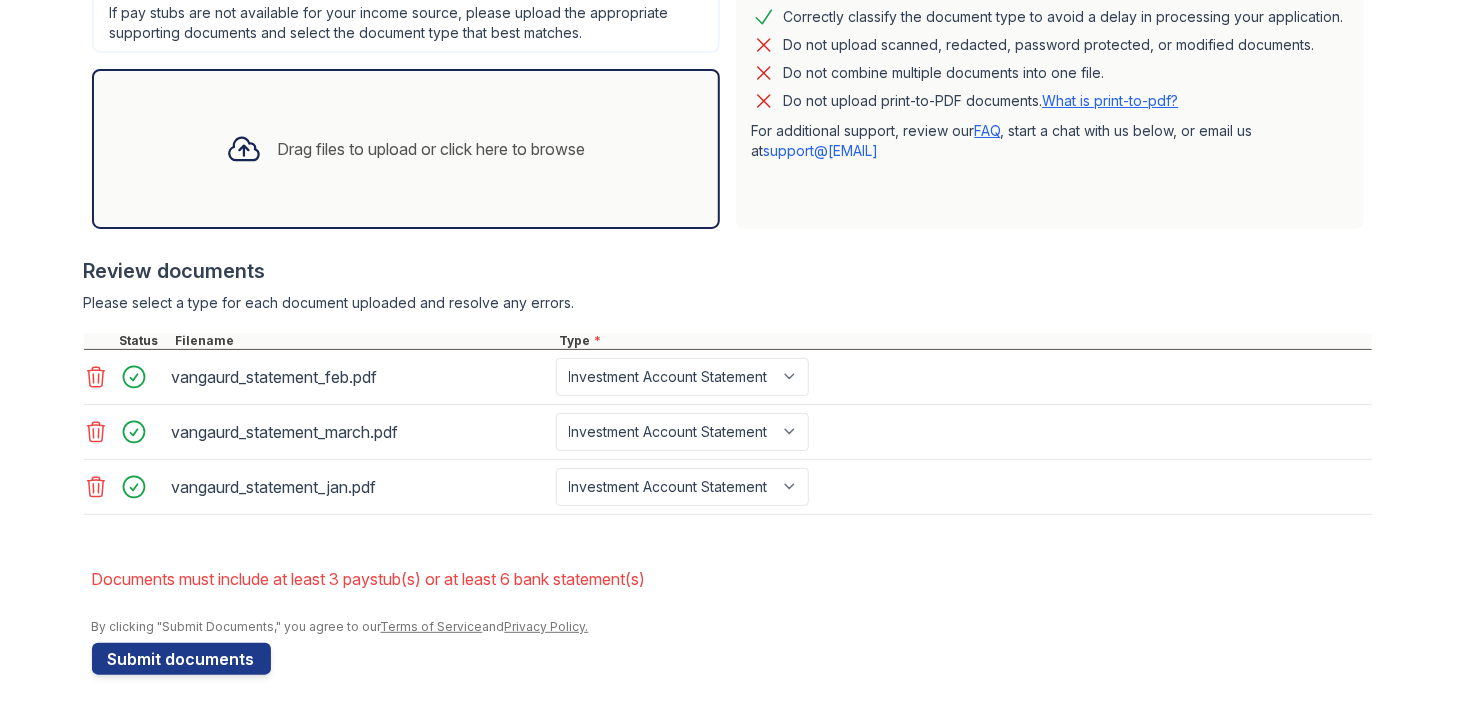 scroll, scrollTop: 596, scrollLeft: 0, axis: vertical 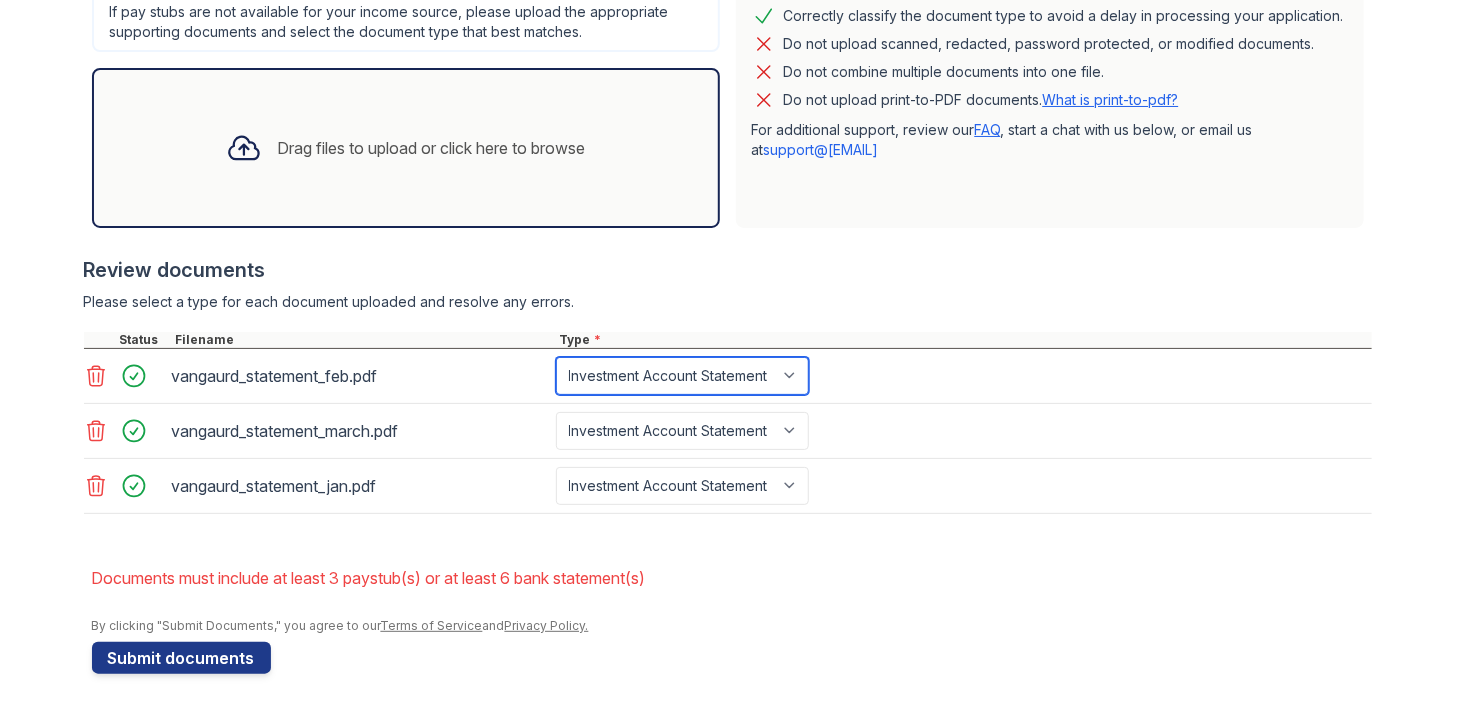 click on "Paystub
Bank Statement
Offer Letter
Tax Documents
Benefit Award Letter
Investment Account Statement
Other" at bounding box center (682, 376) 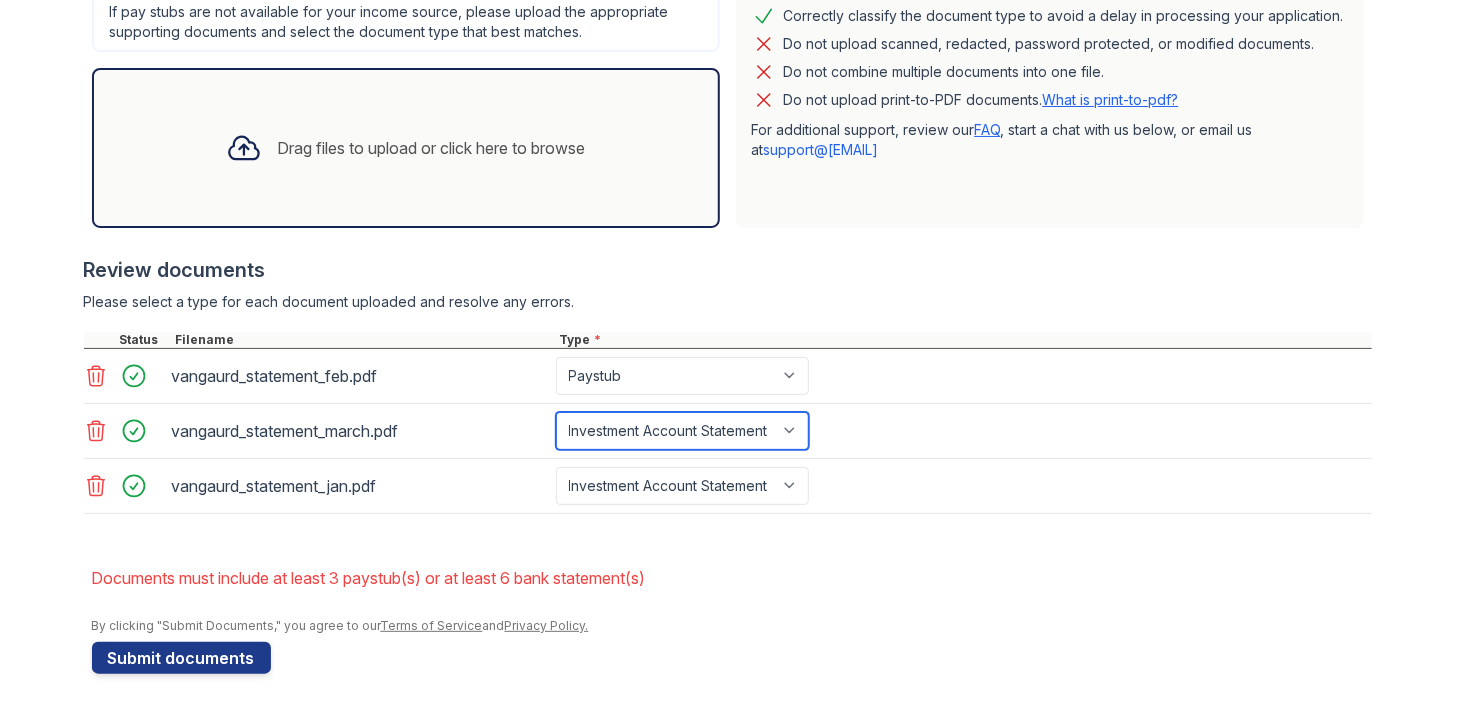 click on "Paystub
Bank Statement
Offer Letter
Tax Documents
Benefit Award Letter
Investment Account Statement
Other" at bounding box center (682, 431) 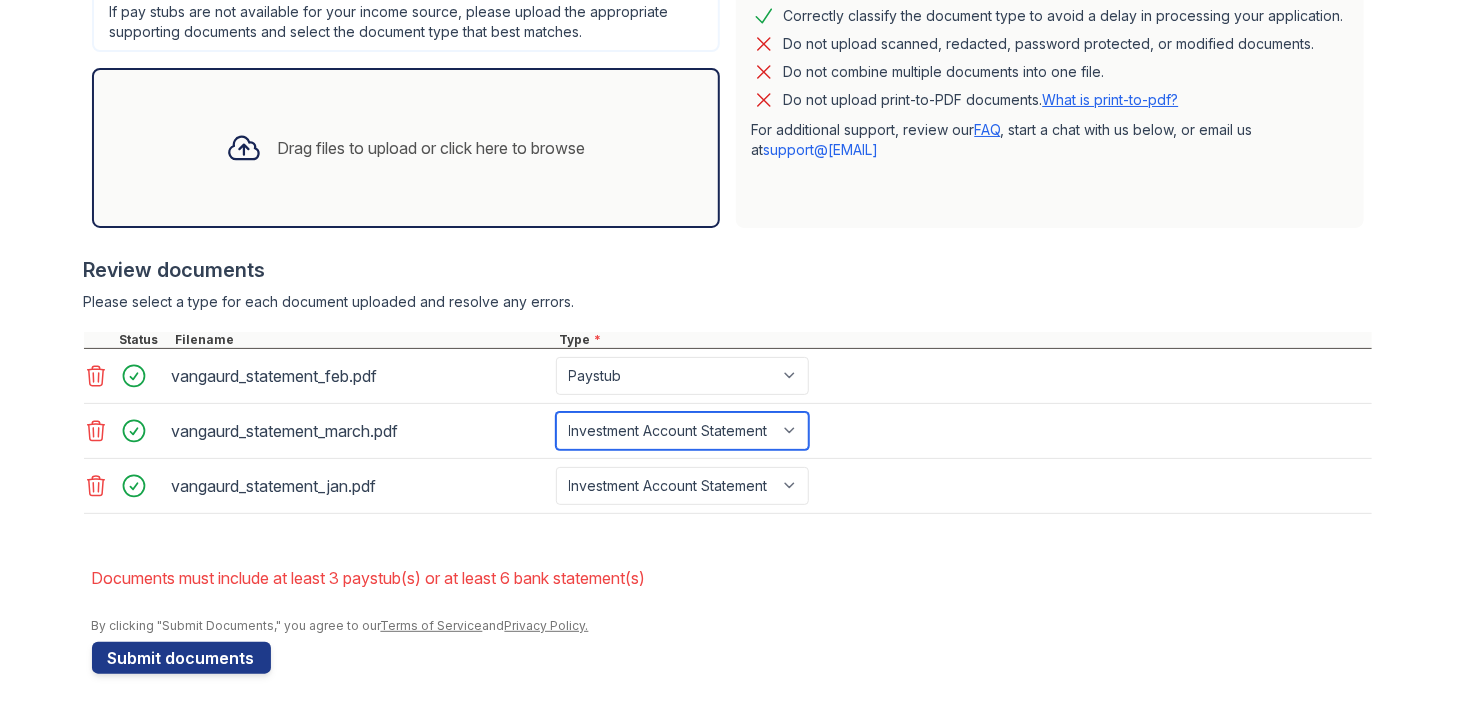 select on "paystub" 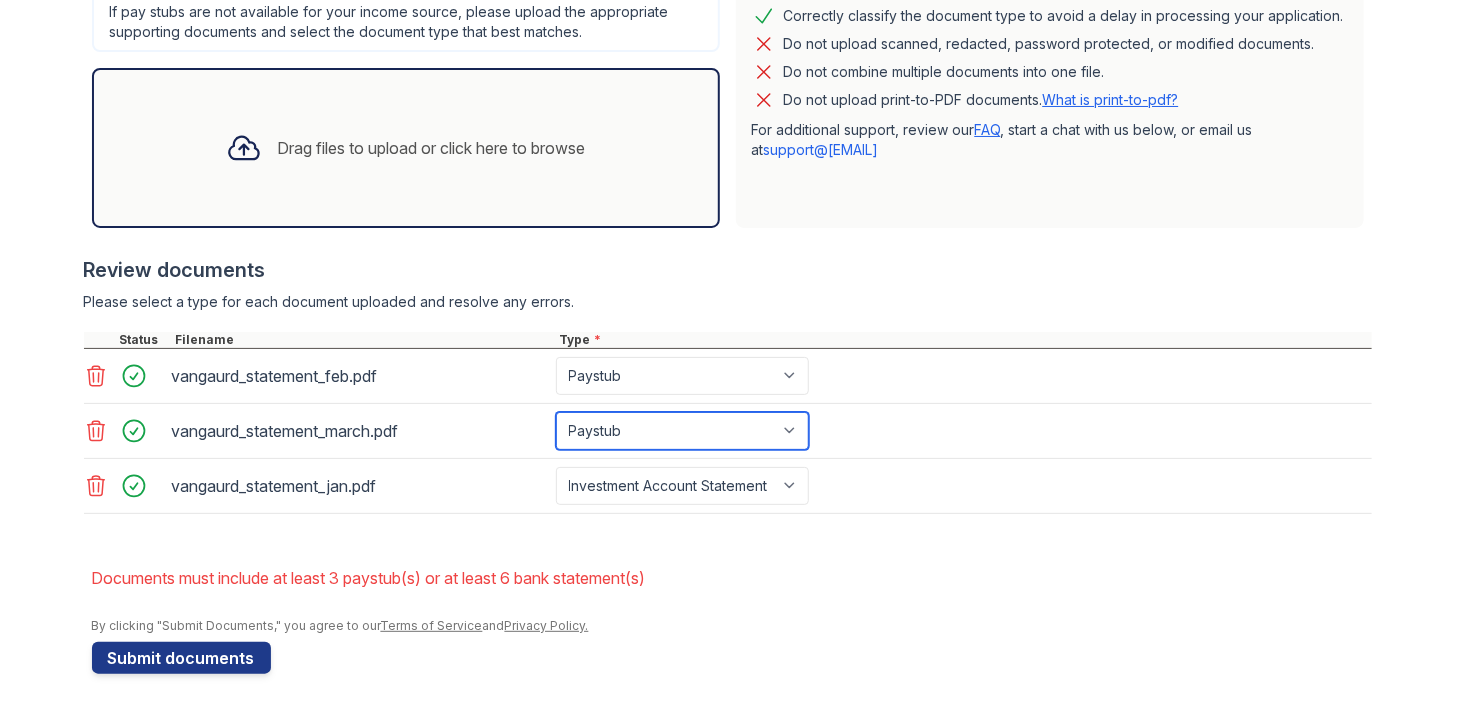 click on "Paystub
Bank Statement
Offer Letter
Tax Documents
Benefit Award Letter
Investment Account Statement
Other" at bounding box center [682, 431] 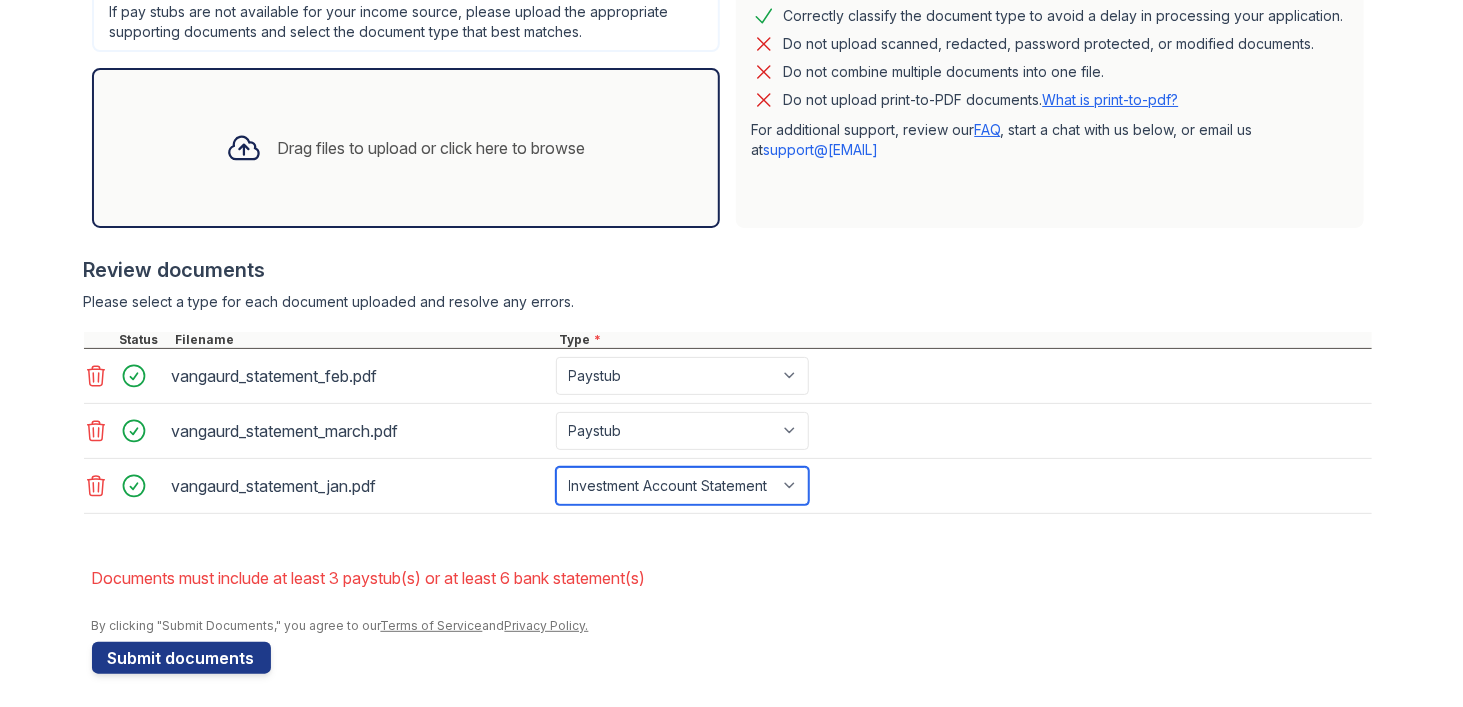 click on "Paystub
Bank Statement
Offer Letter
Tax Documents
Benefit Award Letter
Investment Account Statement
Other" at bounding box center (682, 486) 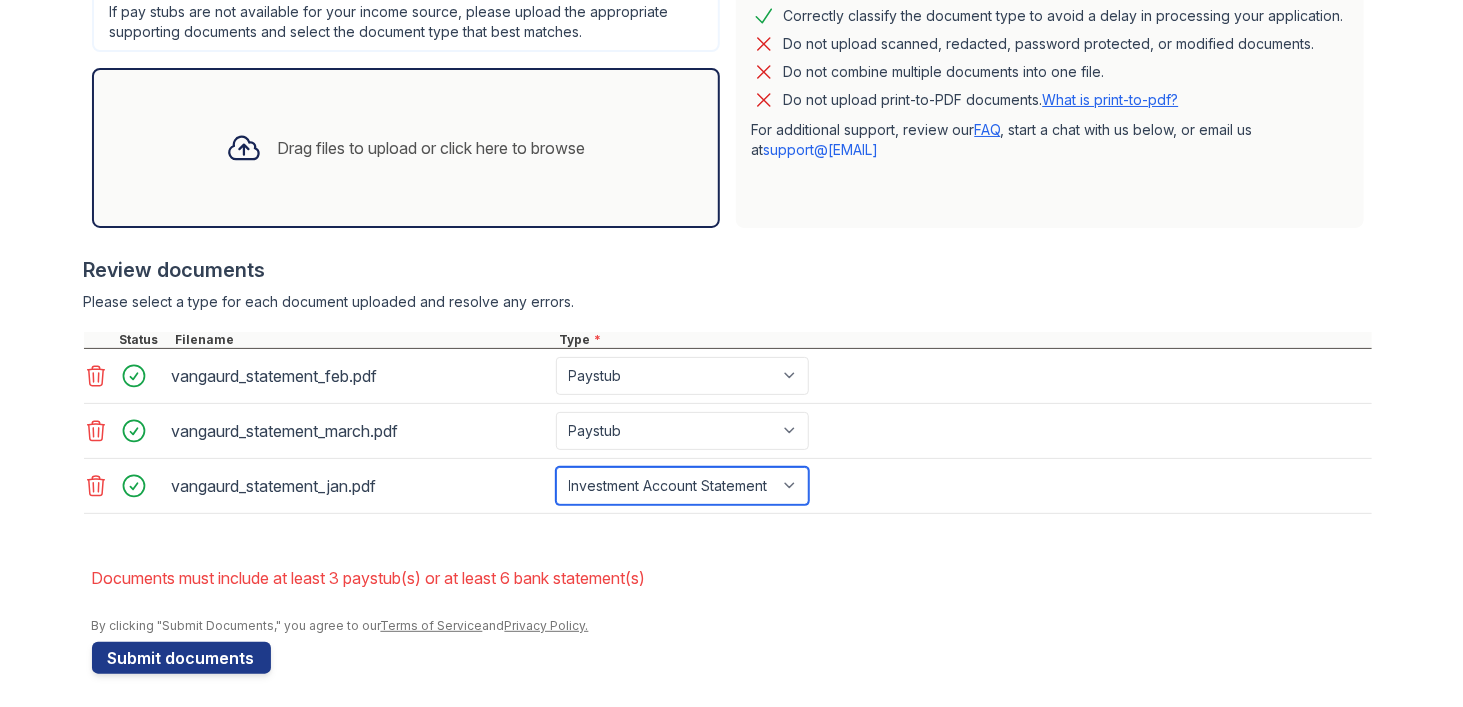 select on "paystub" 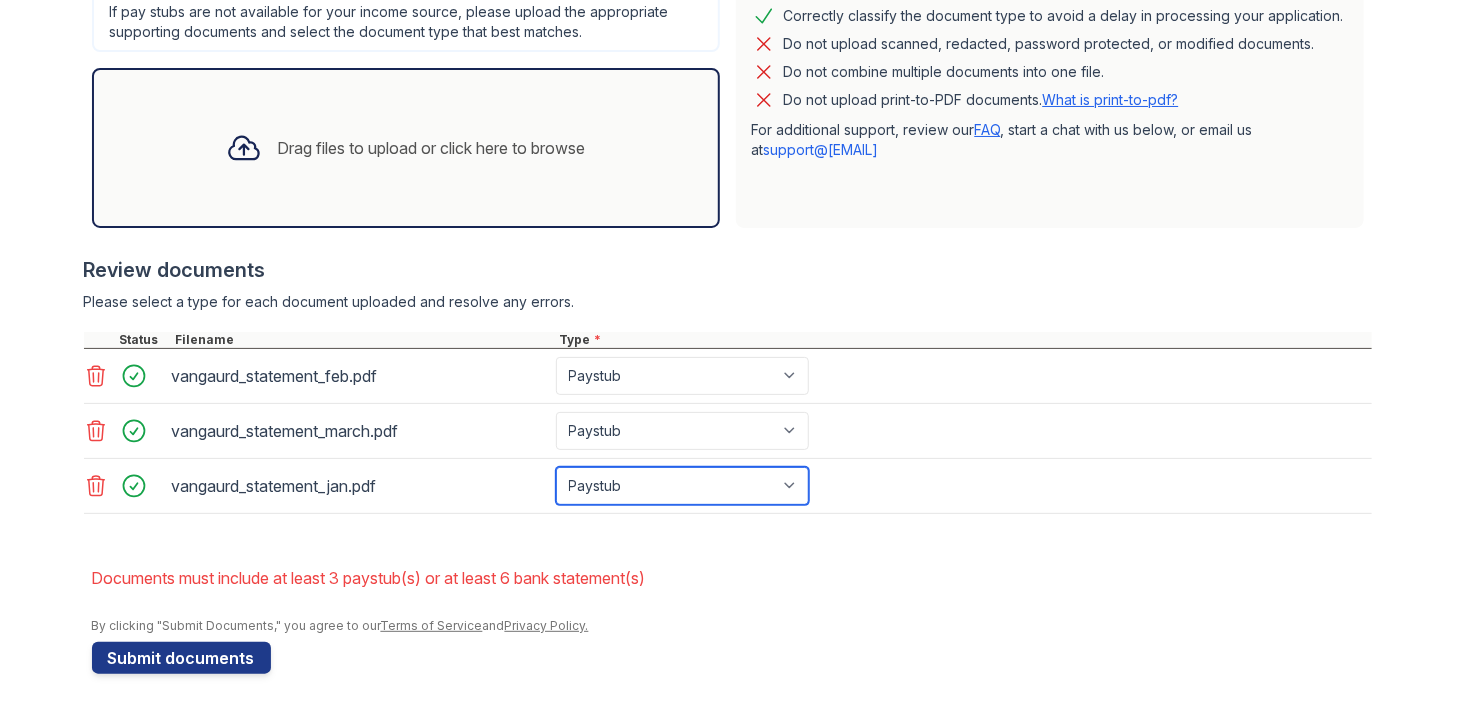 click on "Paystub
Bank Statement
Offer Letter
Tax Documents
Benefit Award Letter
Investment Account Statement
Other" at bounding box center (682, 486) 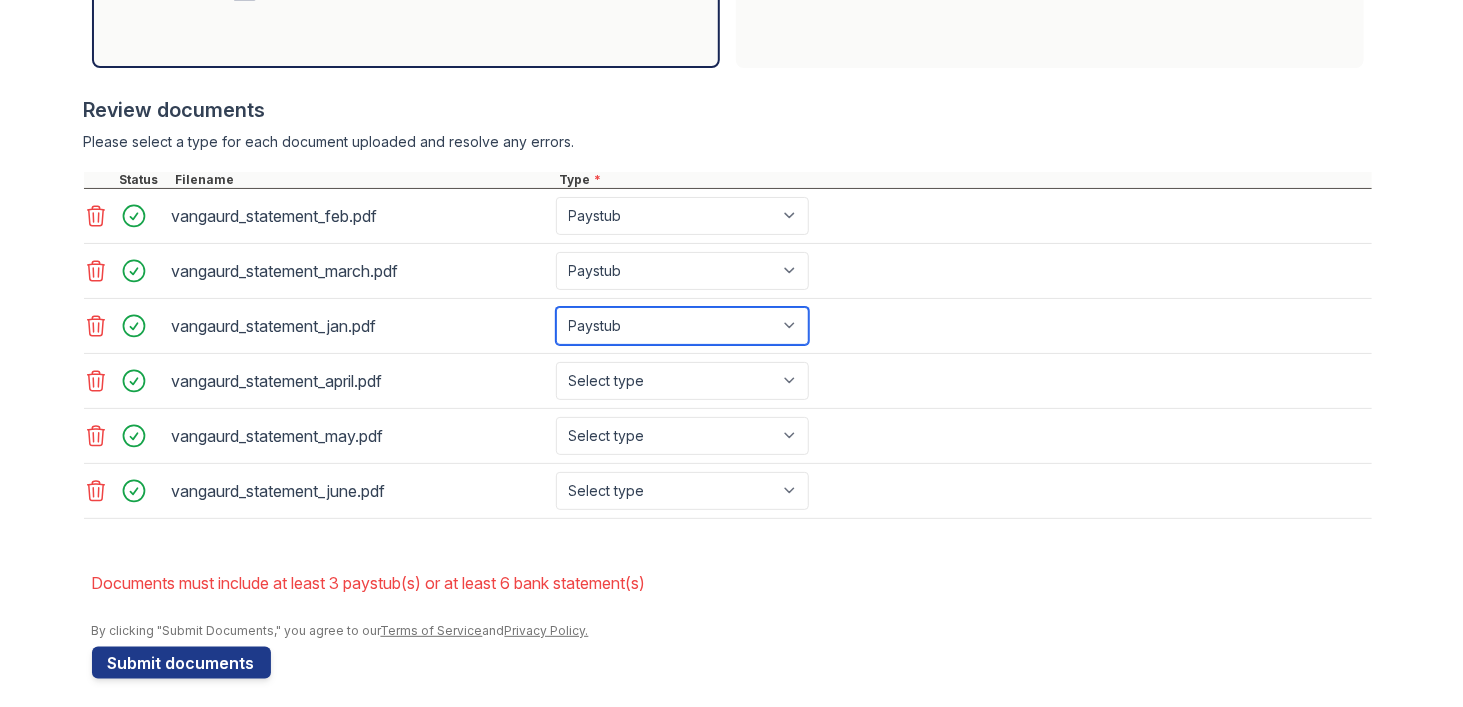 scroll, scrollTop: 757, scrollLeft: 0, axis: vertical 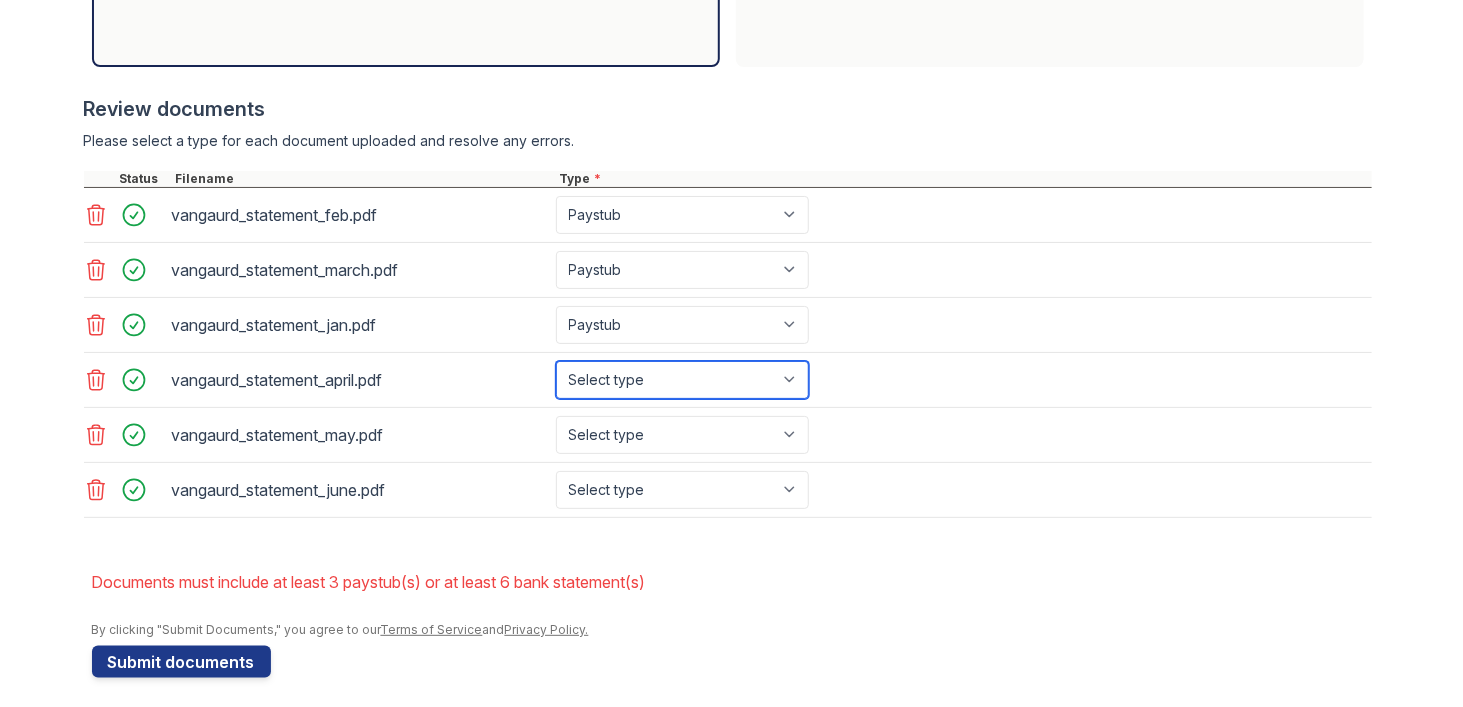 click on "Select type
Paystub
Bank Statement
Offer Letter
Tax Documents
Benefit Award Letter
Investment Account Statement
Other" at bounding box center [682, 380] 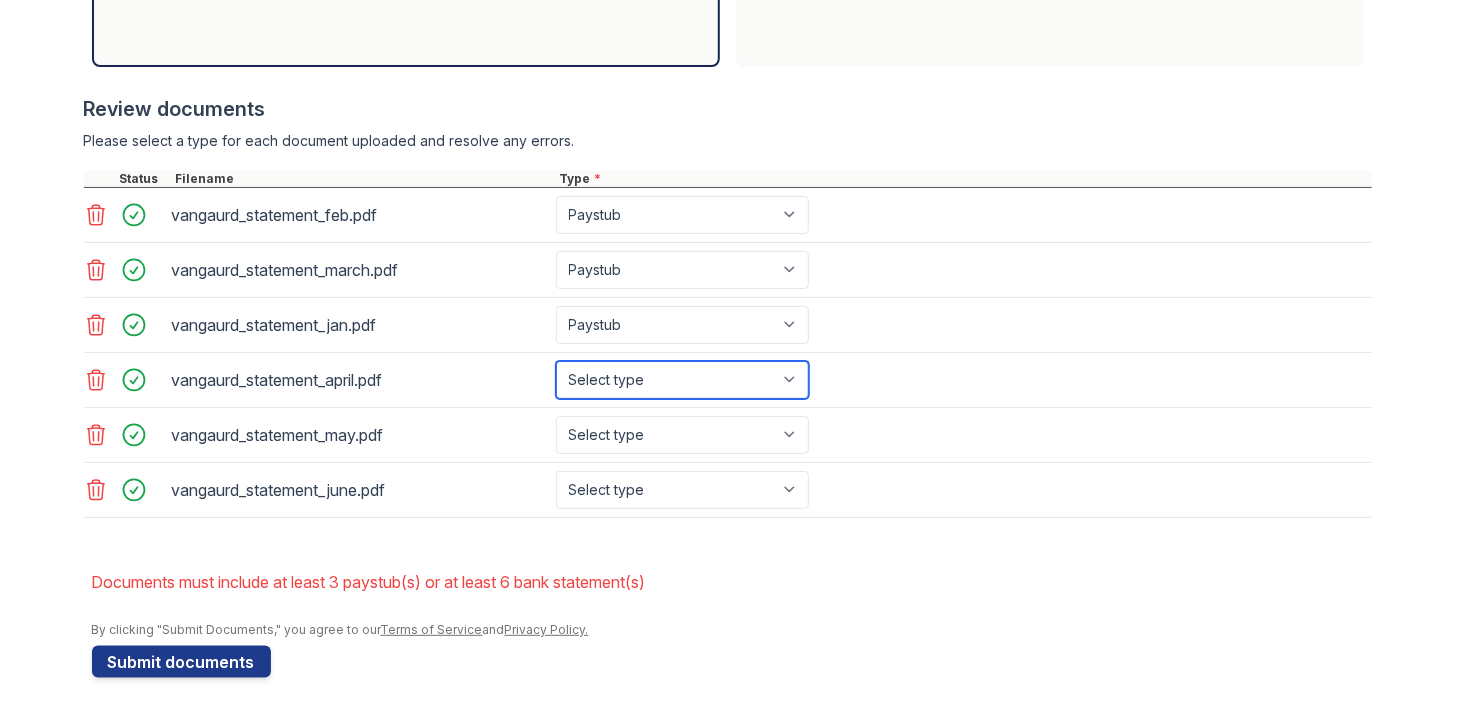 select on "bank_statement" 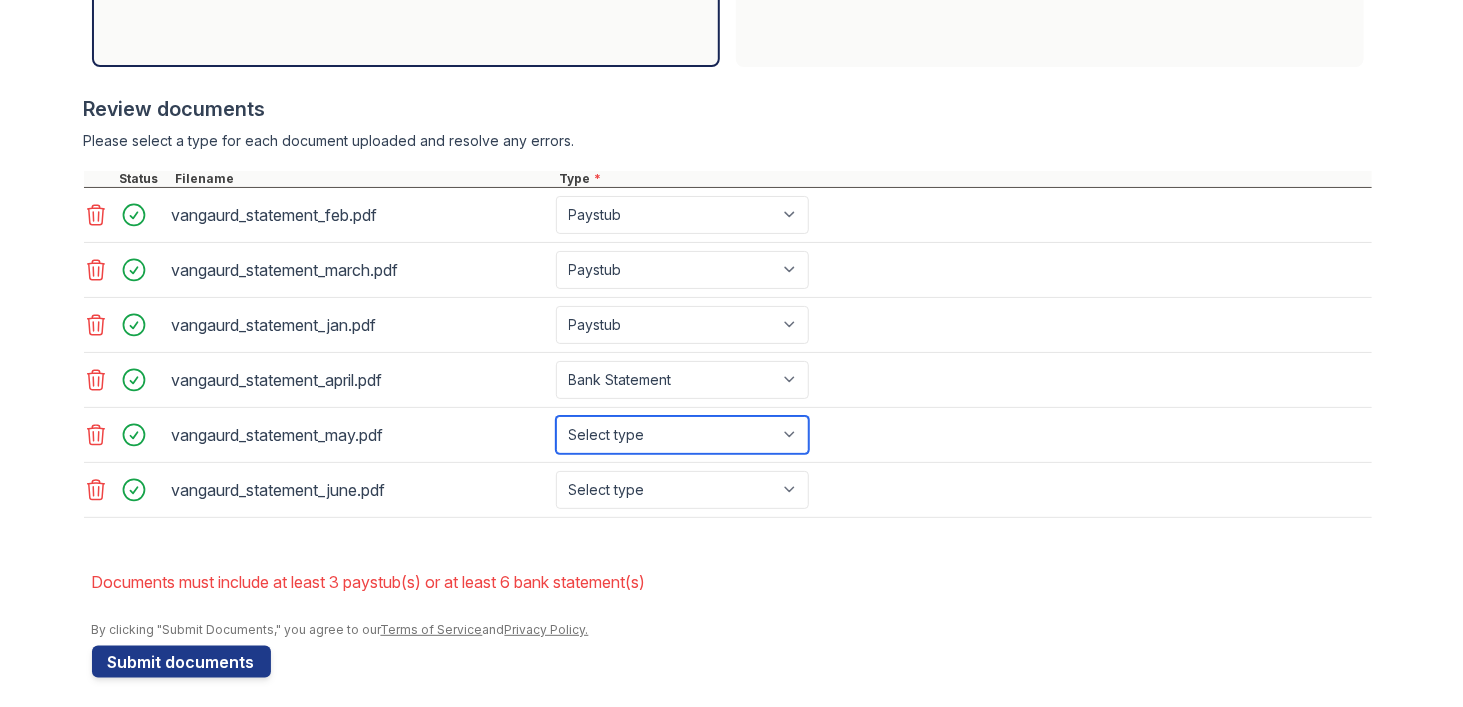 click on "Select type
Paystub
Bank Statement
Offer Letter
Tax Documents
Benefit Award Letter
Investment Account Statement
Other" at bounding box center (682, 435) 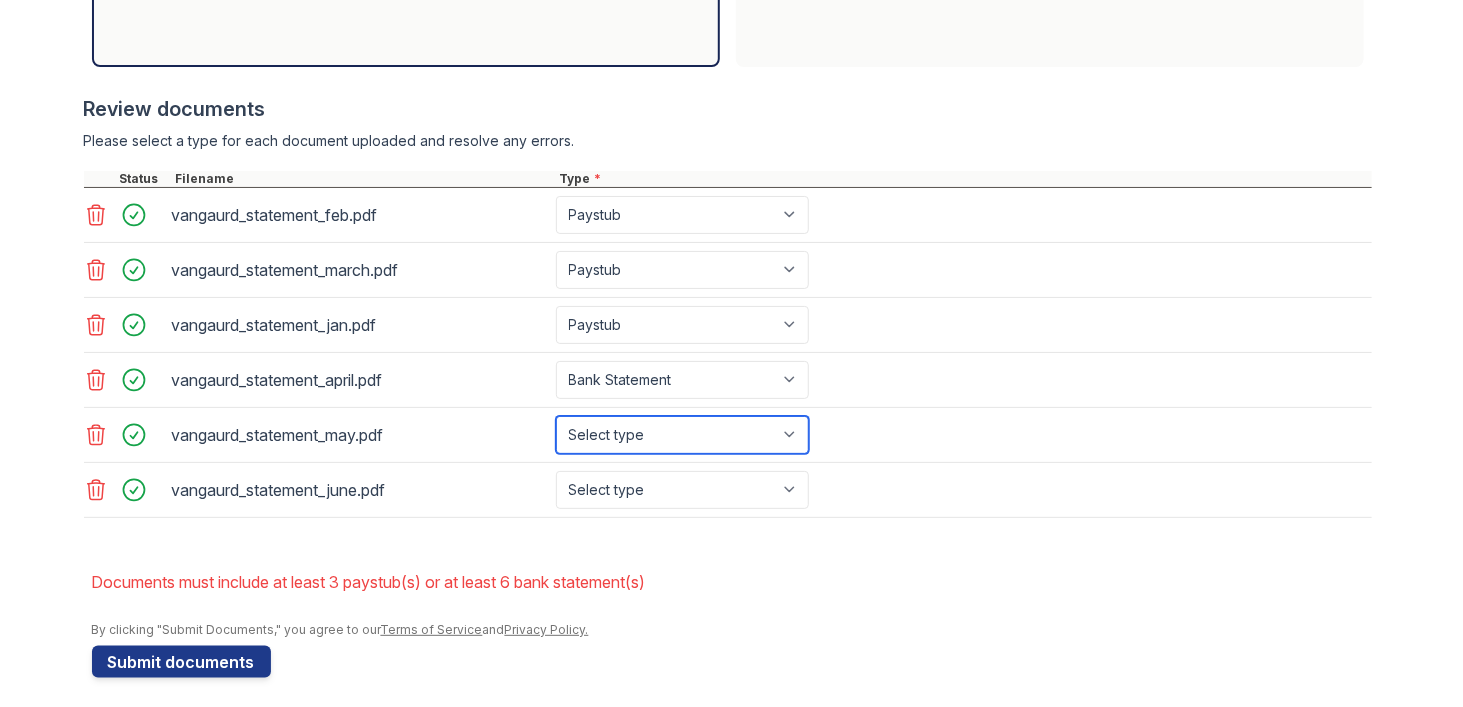 select on "bank_statement" 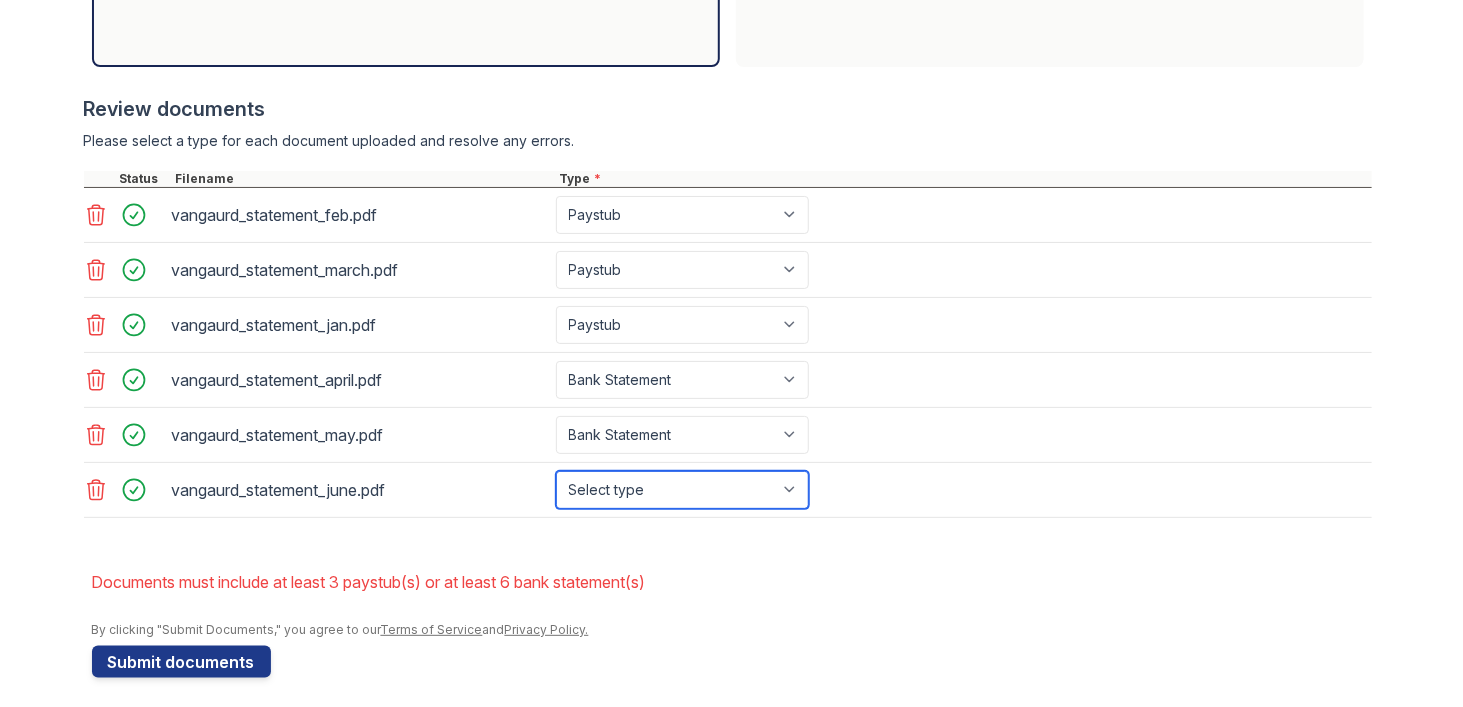 click on "Select type
Paystub
Bank Statement
Offer Letter
Tax Documents
Benefit Award Letter
Investment Account Statement
Other" at bounding box center [682, 490] 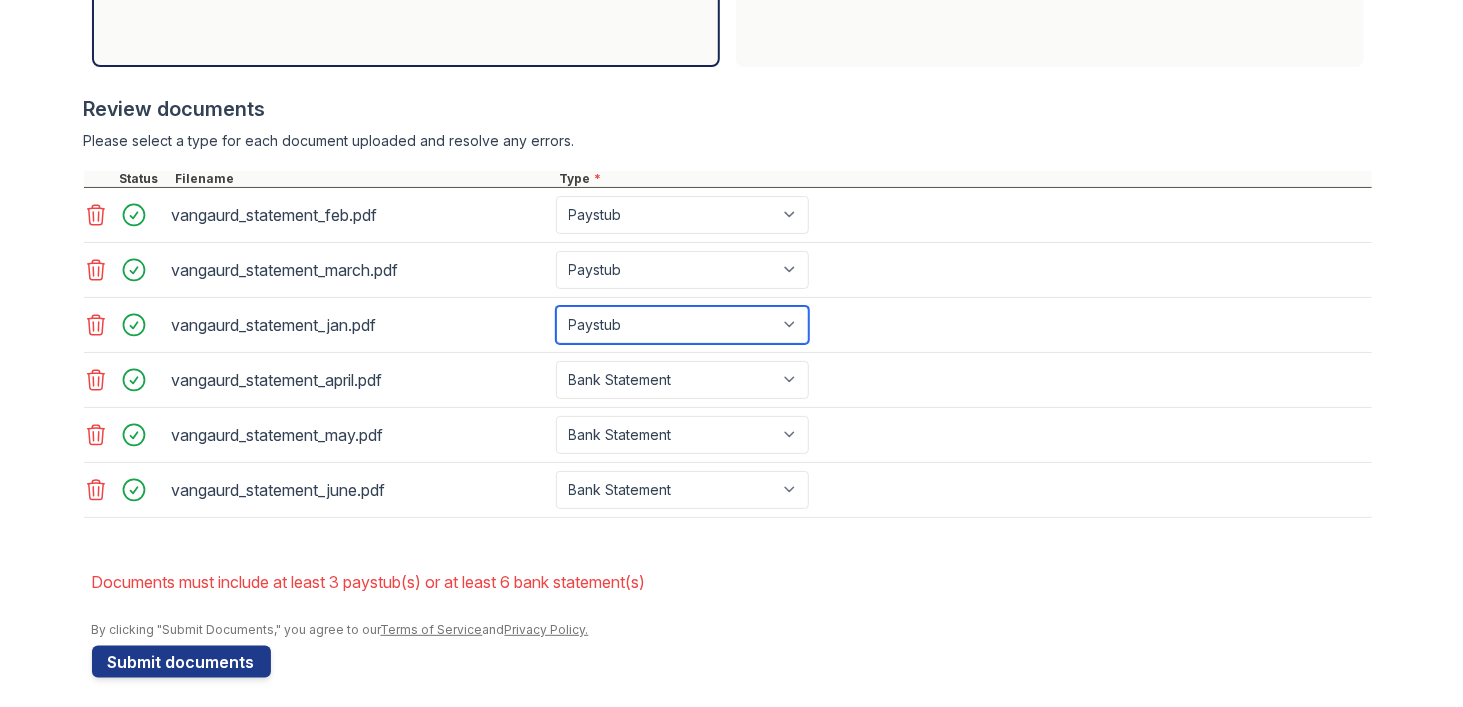 click on "Paystub
Bank Statement
Offer Letter
Tax Documents
Benefit Award Letter
Investment Account Statement
Other" at bounding box center [682, 325] 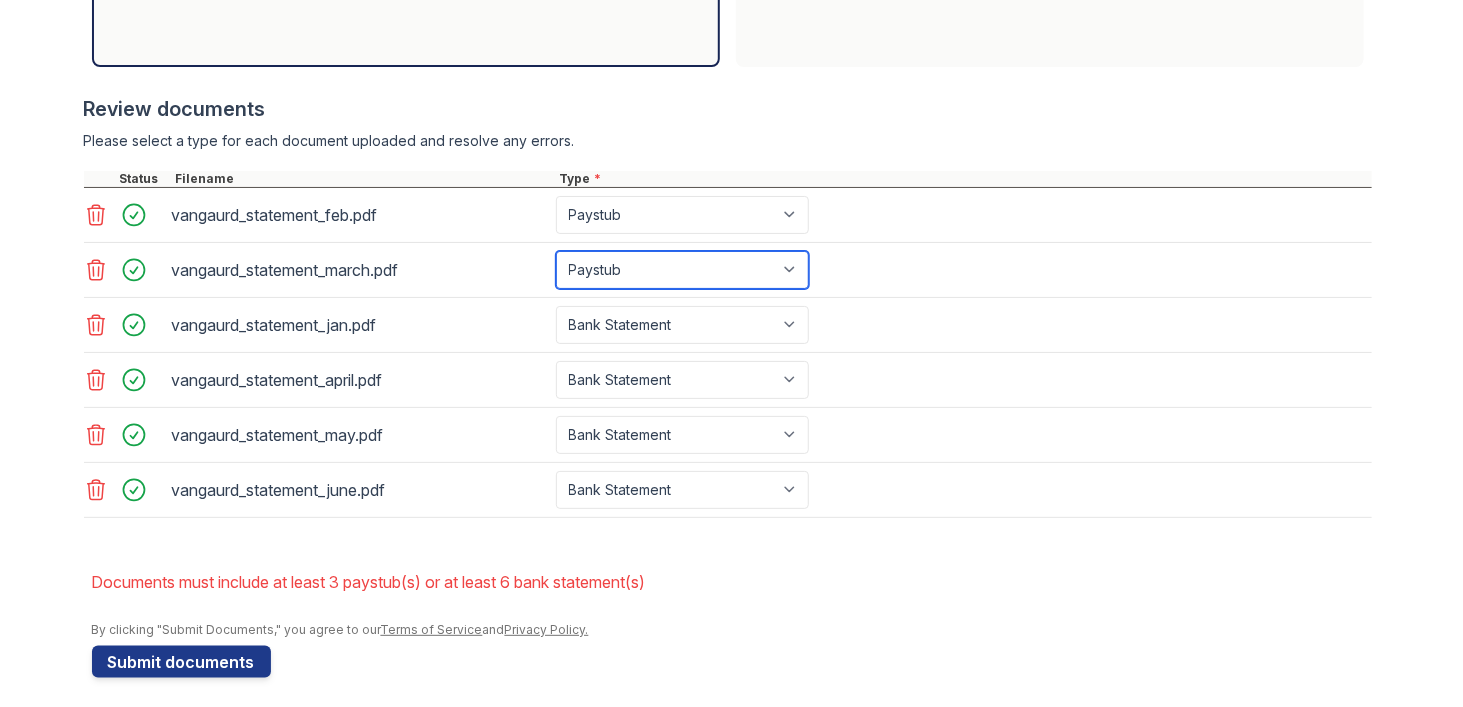 click on "Paystub
Bank Statement
Offer Letter
Tax Documents
Benefit Award Letter
Investment Account Statement
Other" at bounding box center (682, 270) 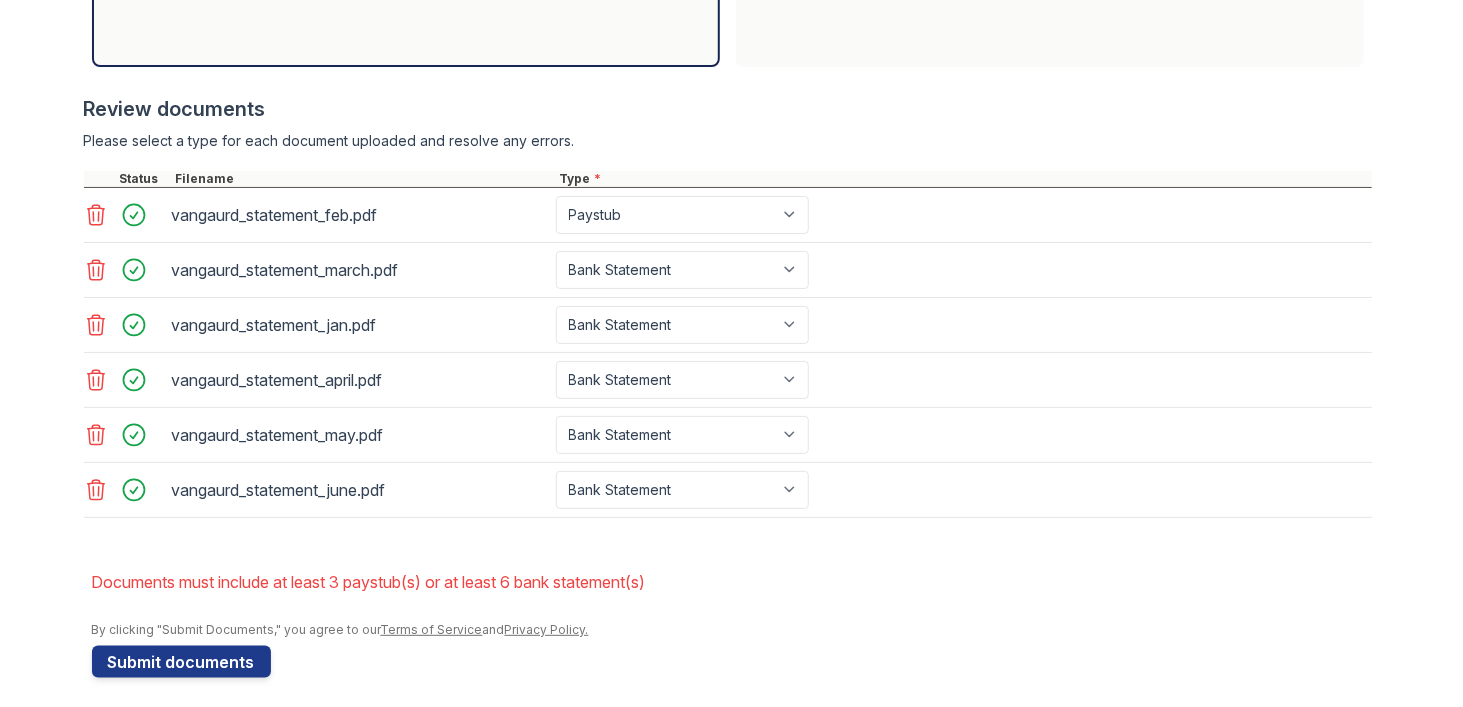 click on "vangaurd_statement_feb.pdf
Paystub
Bank Statement
Offer Letter
Tax Documents
Benefit Award Letter
Investment Account Statement
Other" at bounding box center (728, 215) 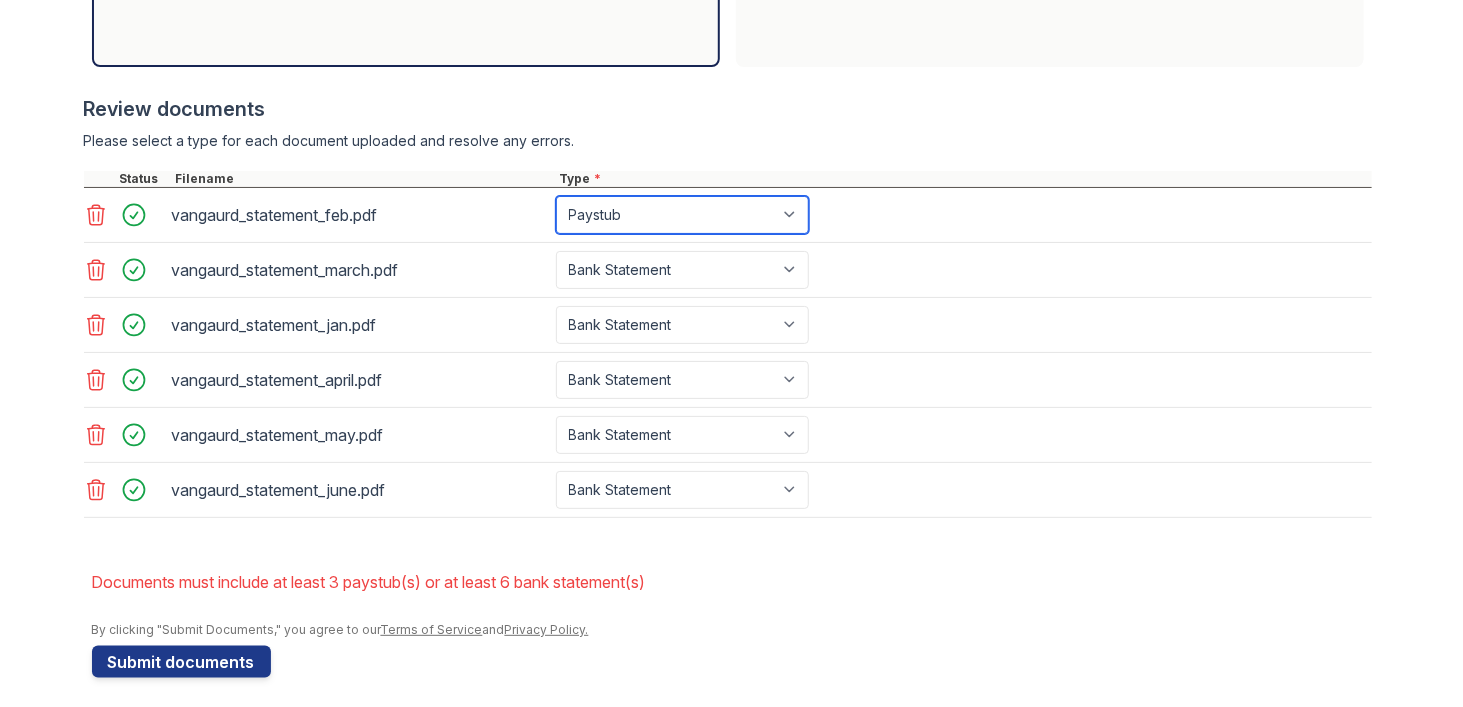 click on "Paystub
Bank Statement
Offer Letter
Tax Documents
Benefit Award Letter
Investment Account Statement
Other" at bounding box center (682, 215) 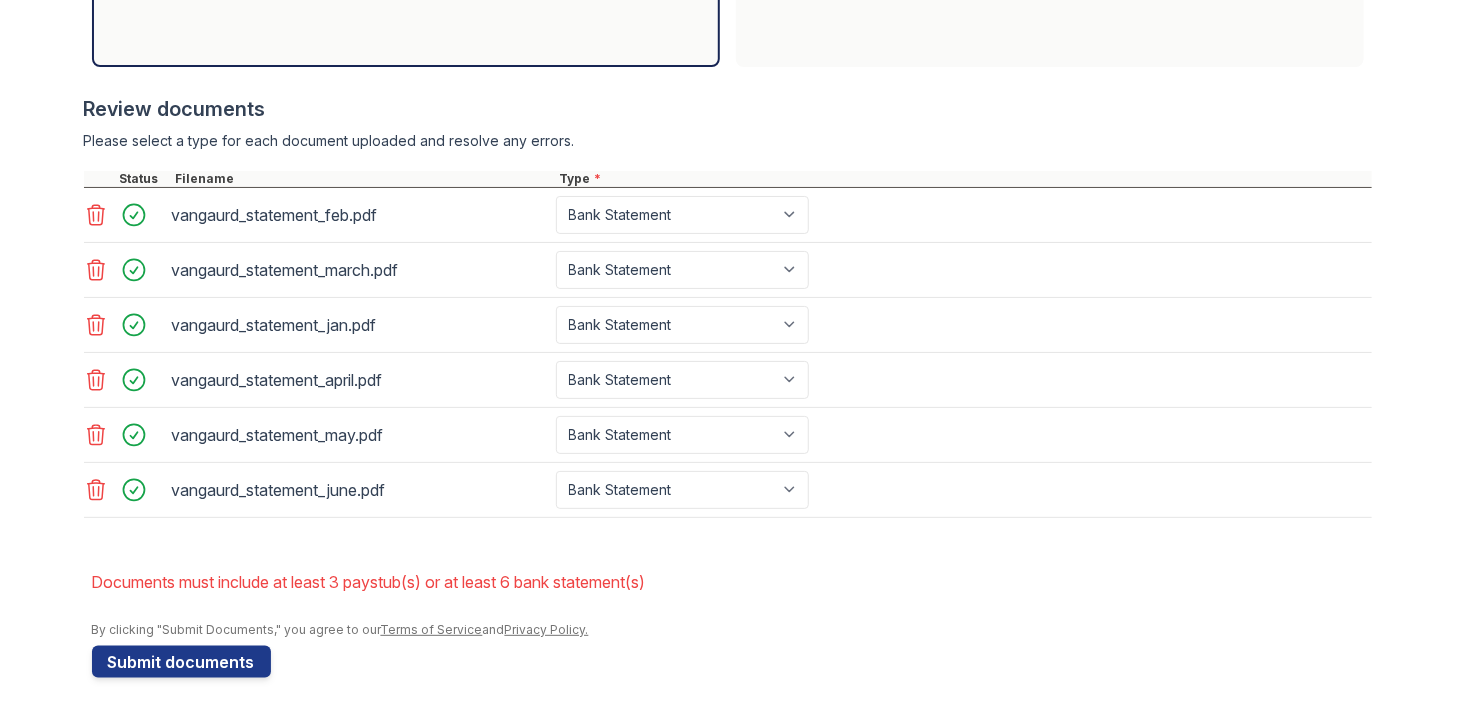 click on "Upload Documents for
Lantower Weston Corners
Please correct the errors below.
Application information
Property
*
Lantower Weston Corners
Unit number
*
8325
Target move in date
2025-08-12
First name
*
[FIRST]
Last name
*
[LAST]
Email
*
[EMAIL]
Phone
*
[PHONE]
Upload documents
Best practices for bank statements and paystubs
Upload original PDF files downloaded directly from the financial institution or payroll provider’s website.
Correctly classify the document type to avoid a delay in processing your application.
Do not upload scanned, redacted, password protected, or modified documents.
Do not combine multiple documents into one file.
Do not upload print-to-PDF documents.
FAQ" at bounding box center [731, -20] 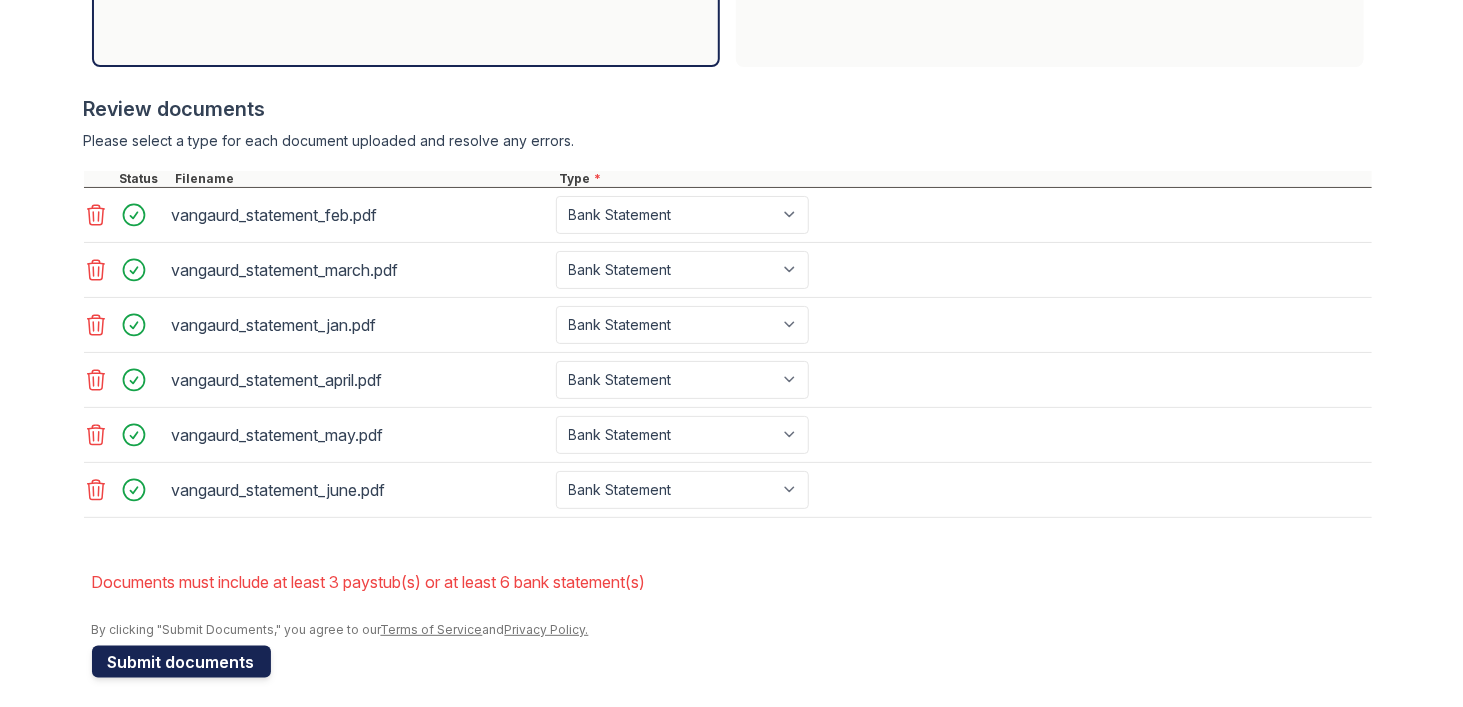 click on "Submit documents" at bounding box center [181, 662] 